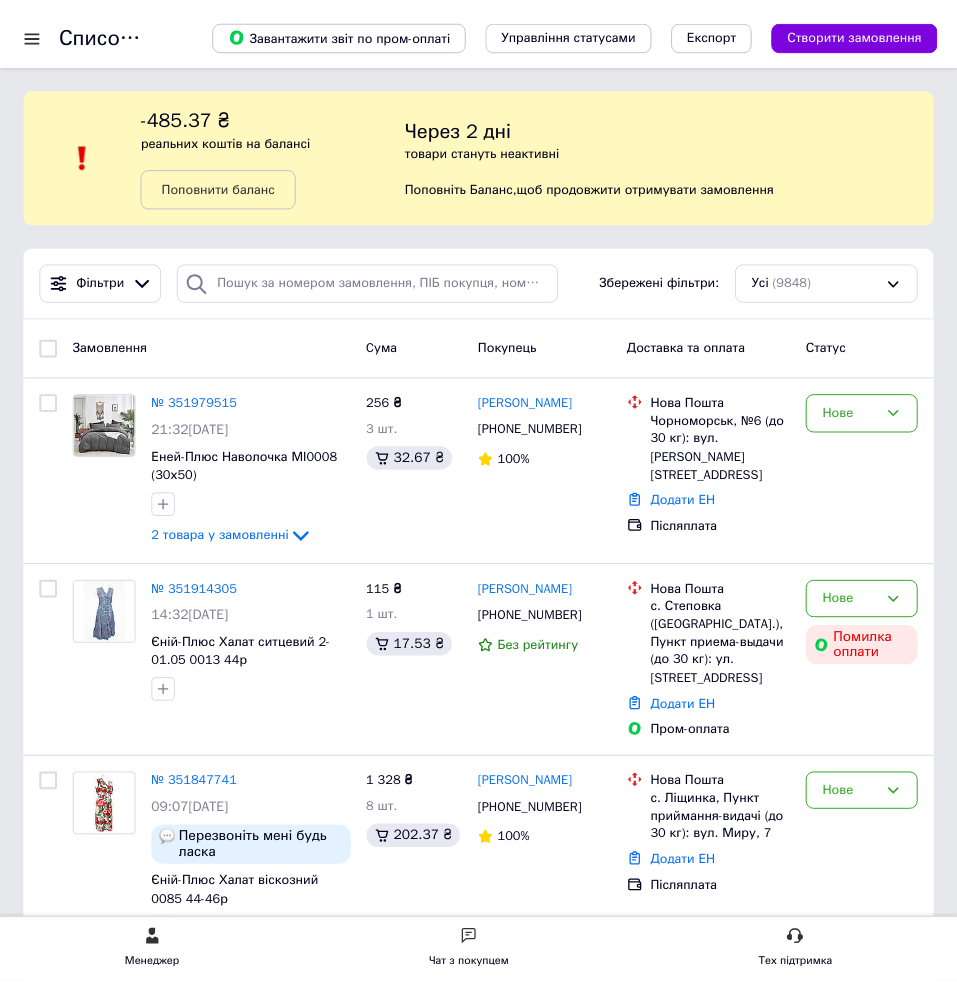 scroll, scrollTop: 0, scrollLeft: 0, axis: both 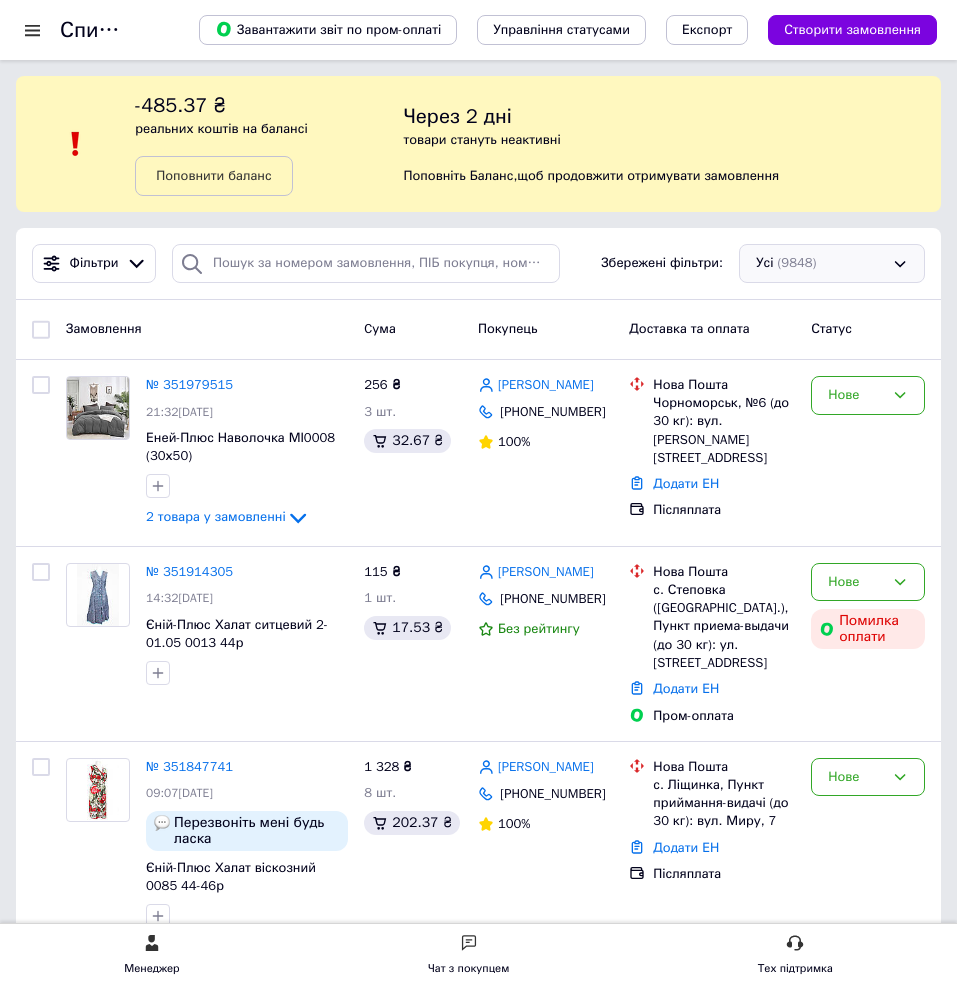click on "Усі (9848)" at bounding box center [832, 263] 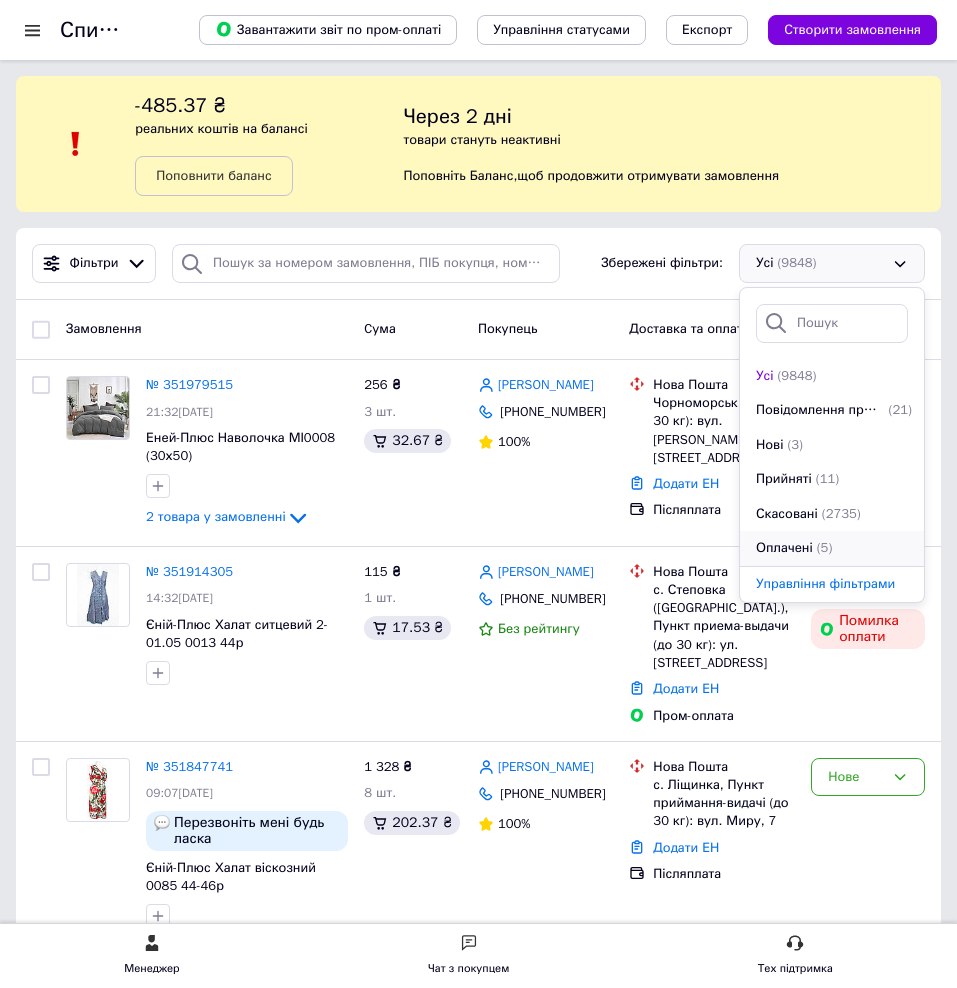 click on "(5)" at bounding box center (825, 547) 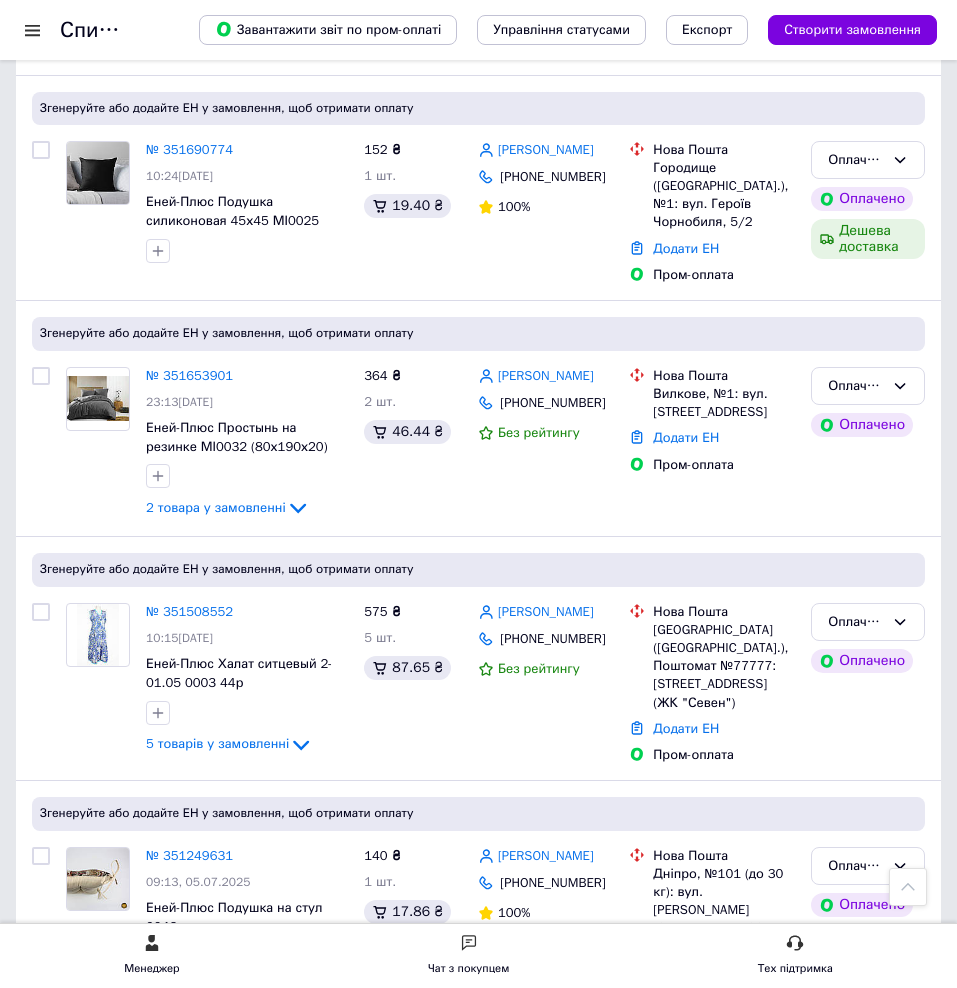 scroll, scrollTop: 776, scrollLeft: 0, axis: vertical 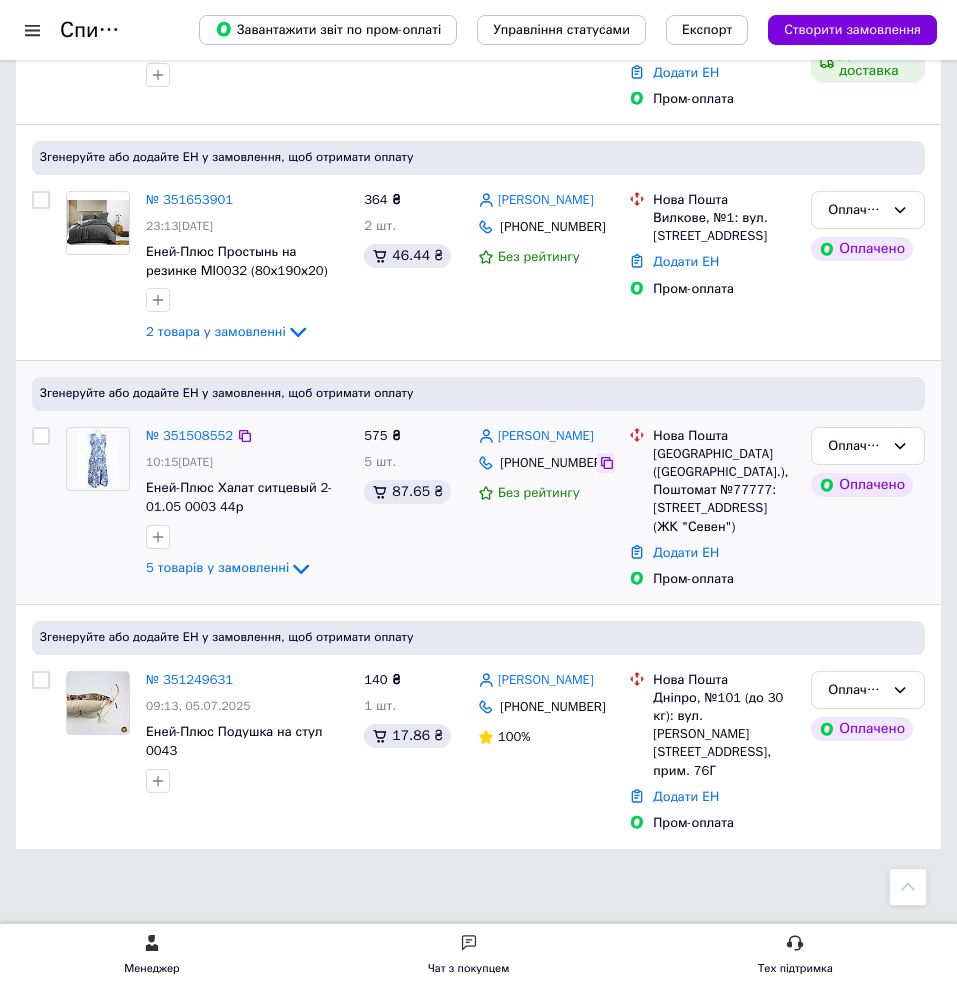 click 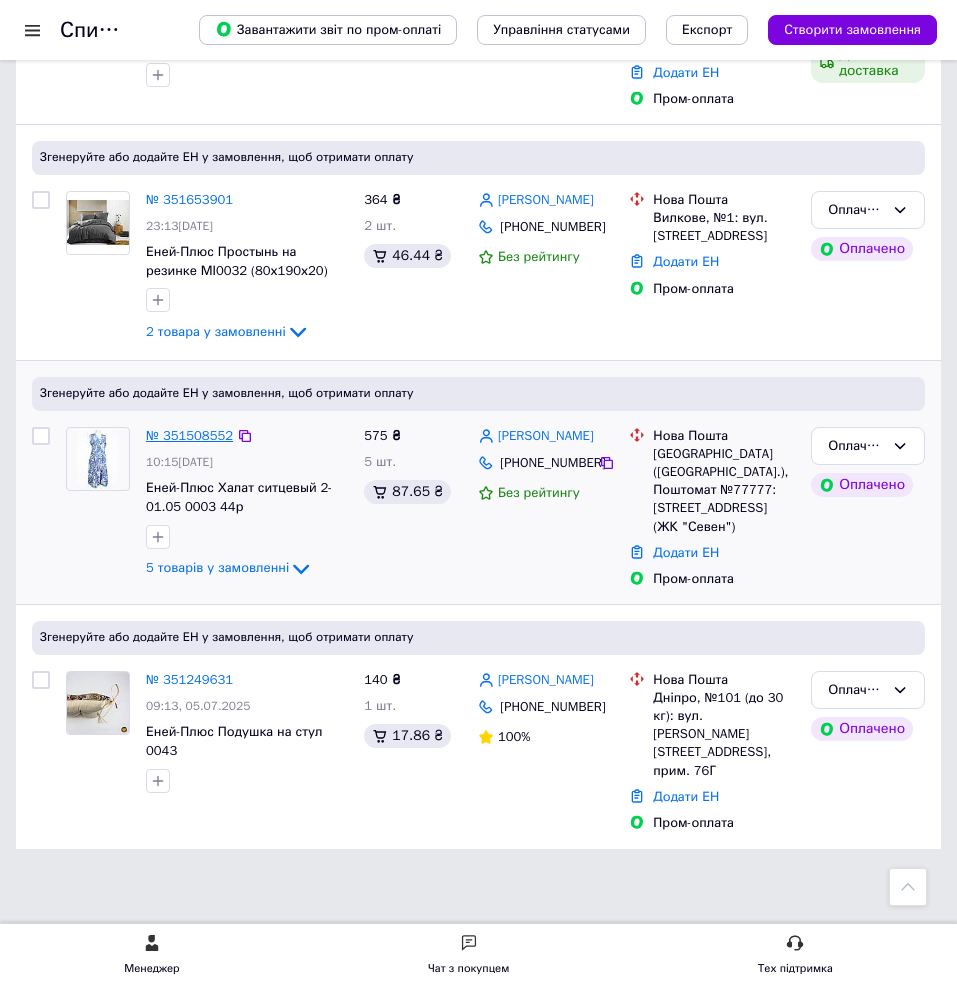 click on "№ 351508552" at bounding box center [189, 435] 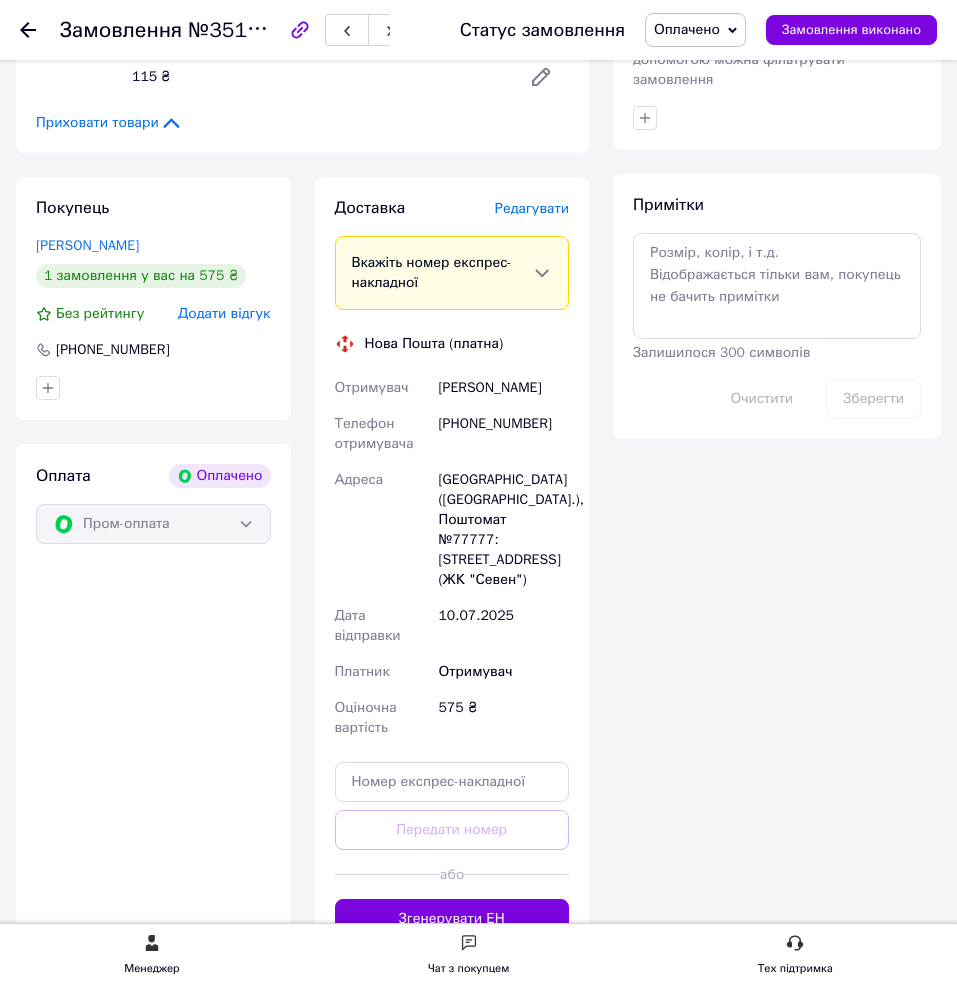 scroll, scrollTop: 1360, scrollLeft: 0, axis: vertical 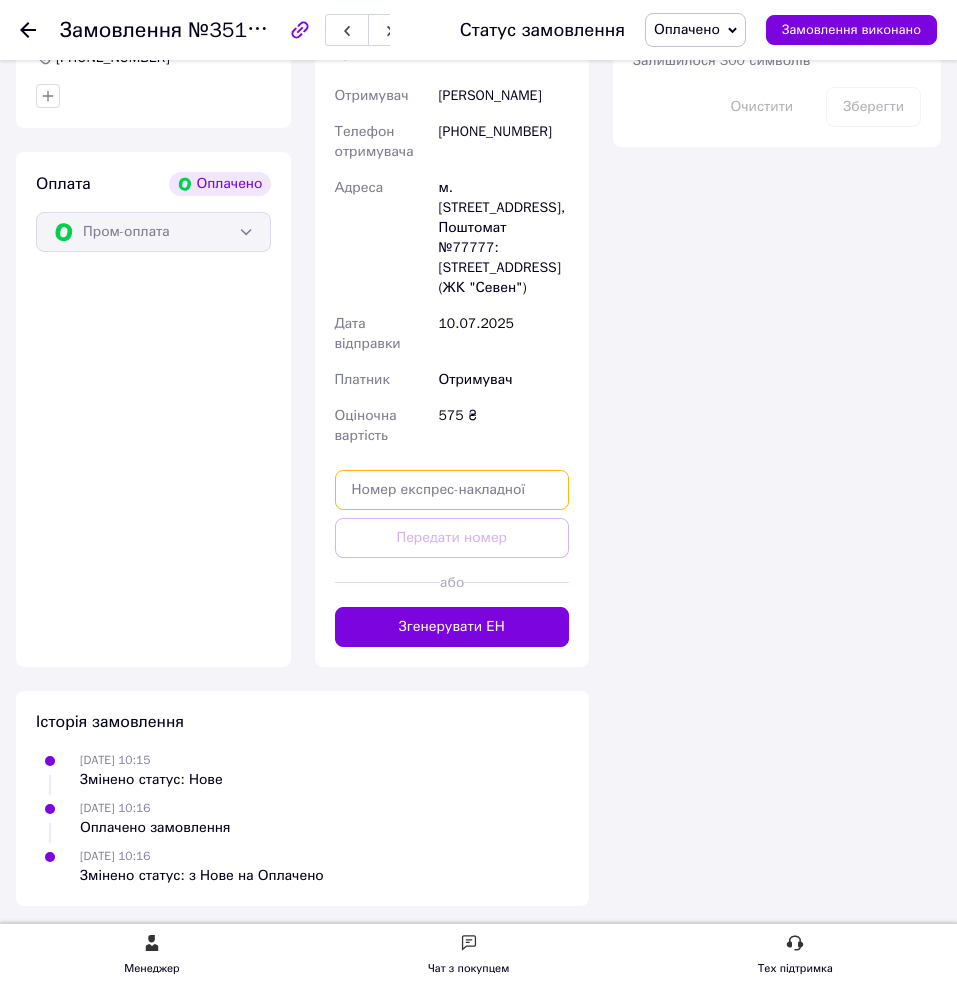 click at bounding box center (452, 490) 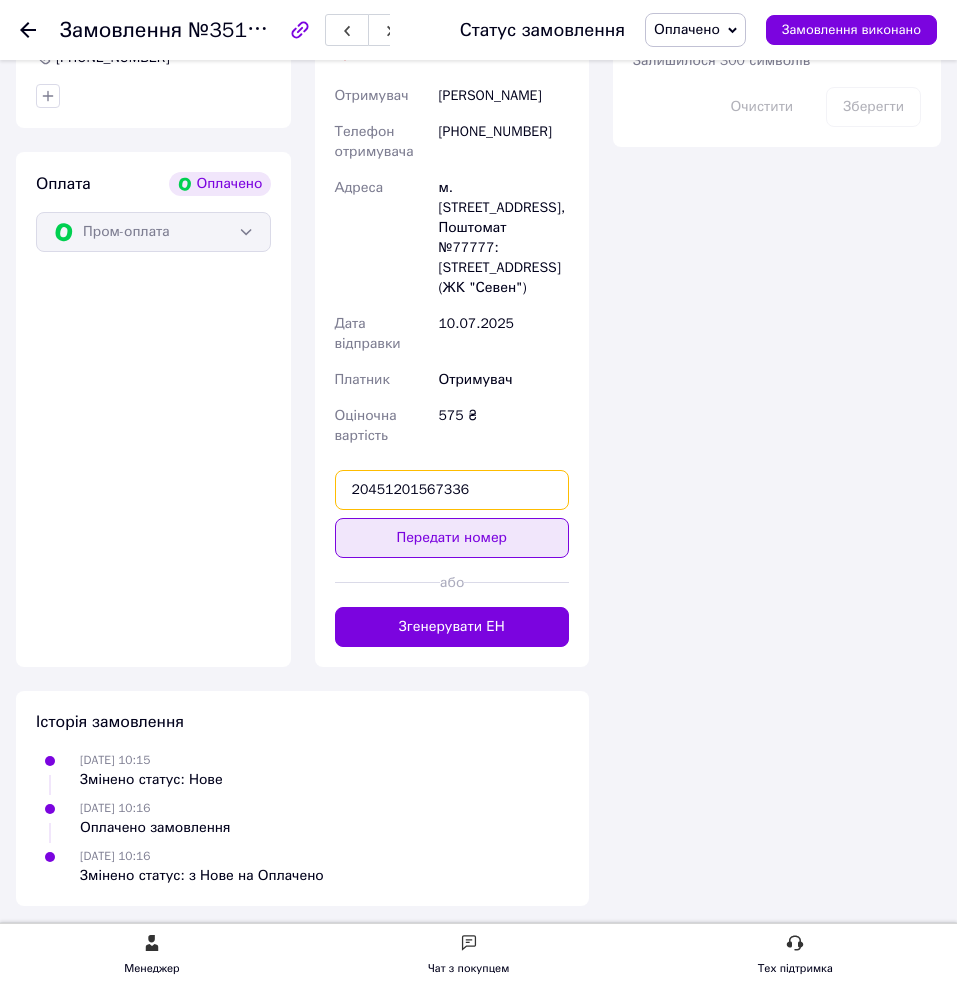 type on "20451201567336" 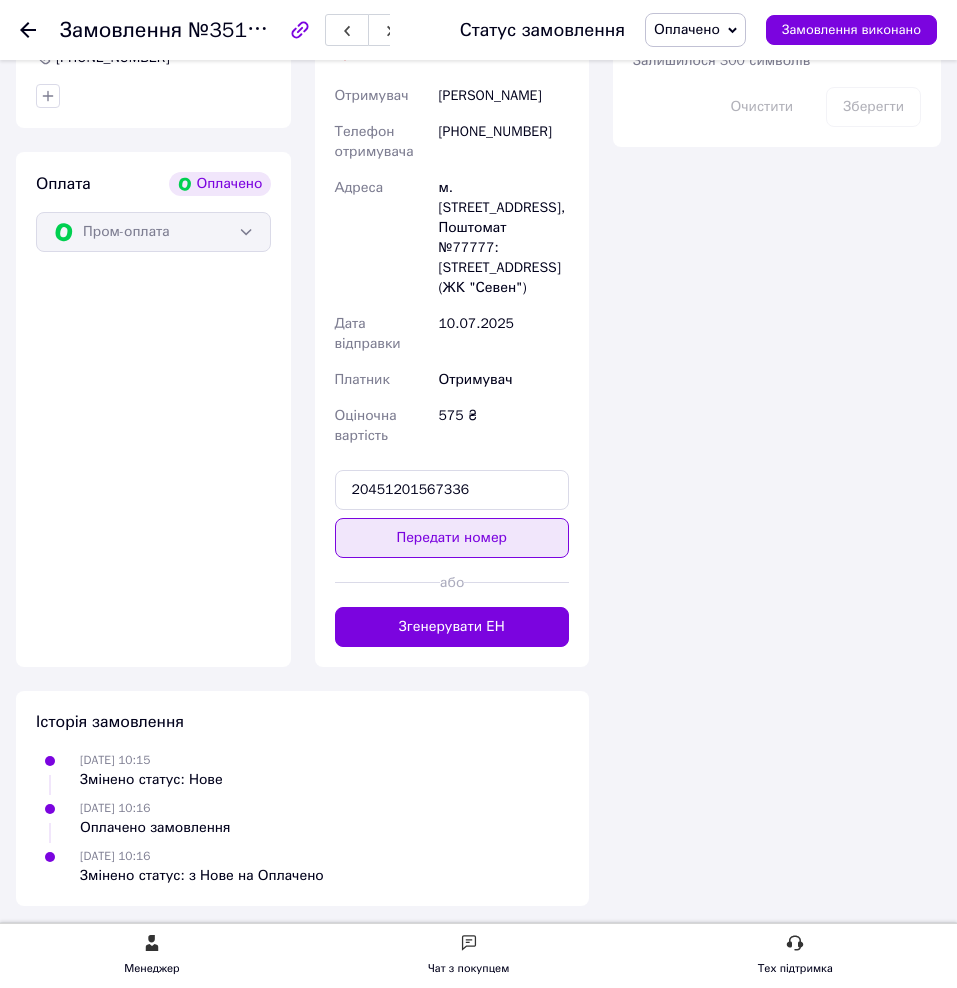 click on "Передати номер" at bounding box center [452, 538] 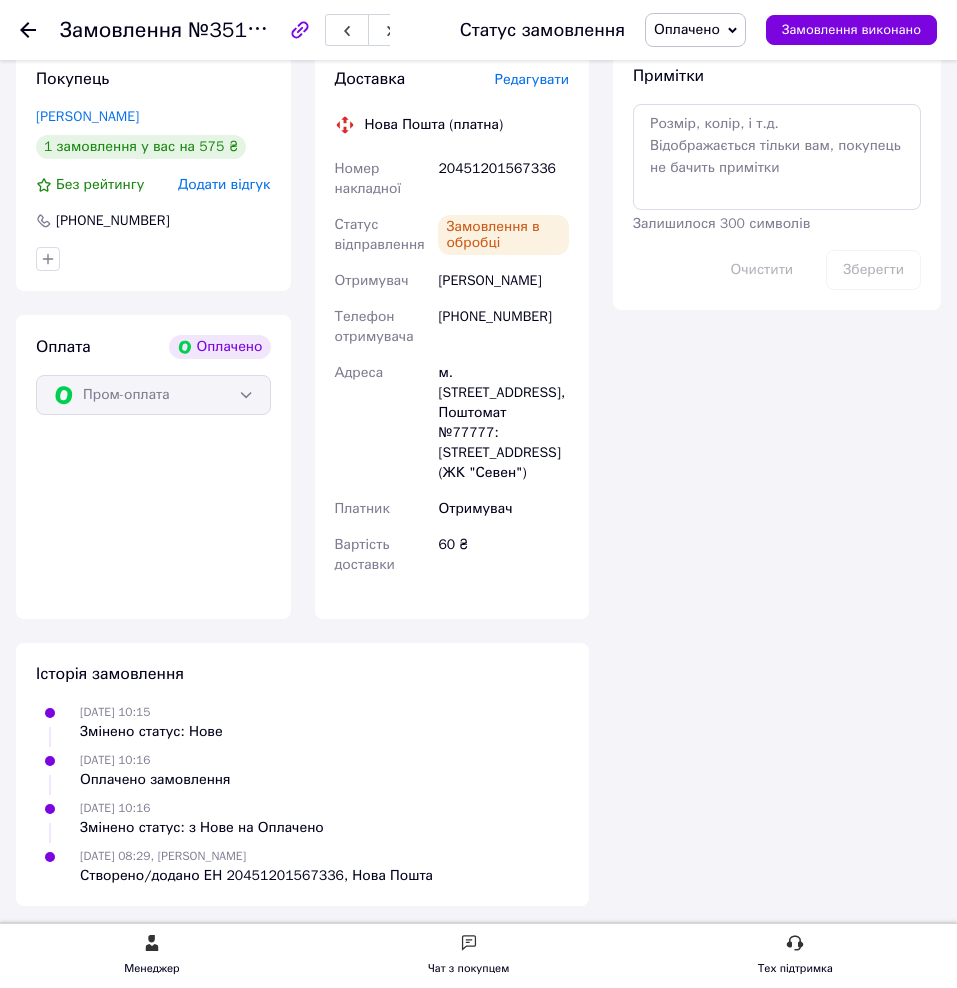 scroll, scrollTop: 1245, scrollLeft: 0, axis: vertical 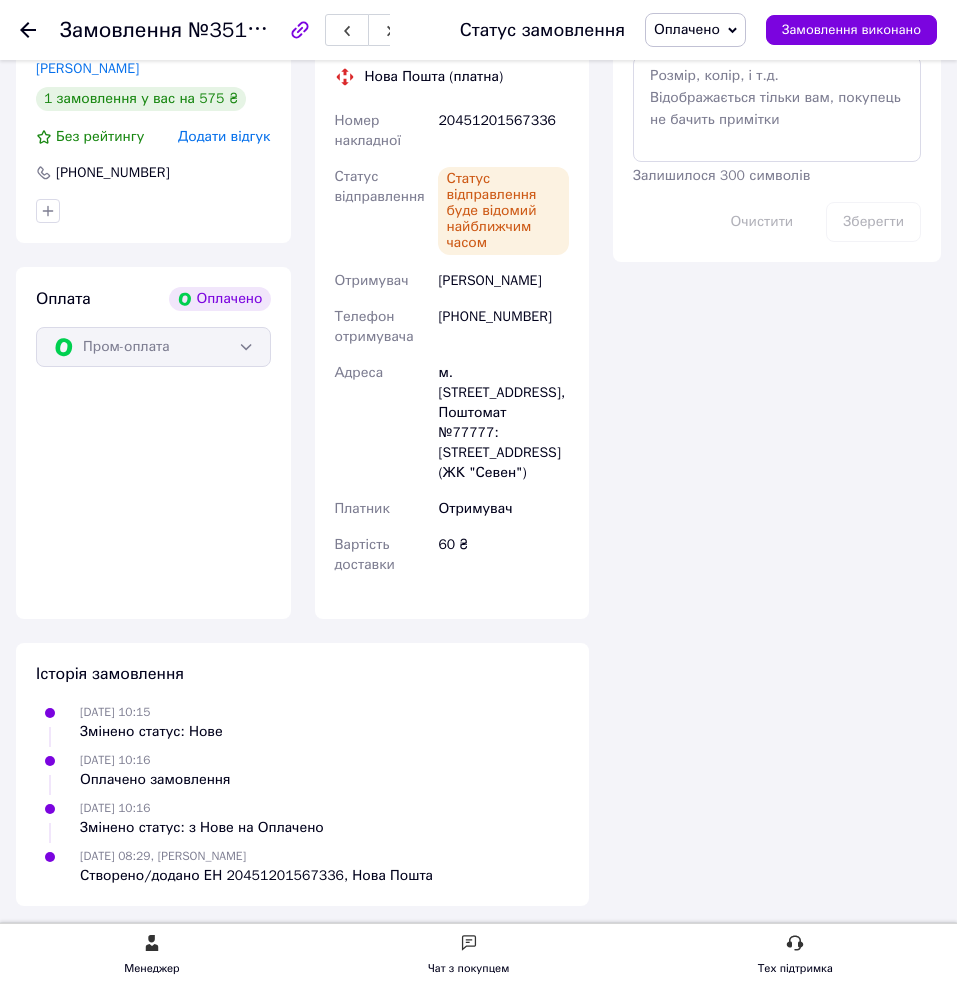 click 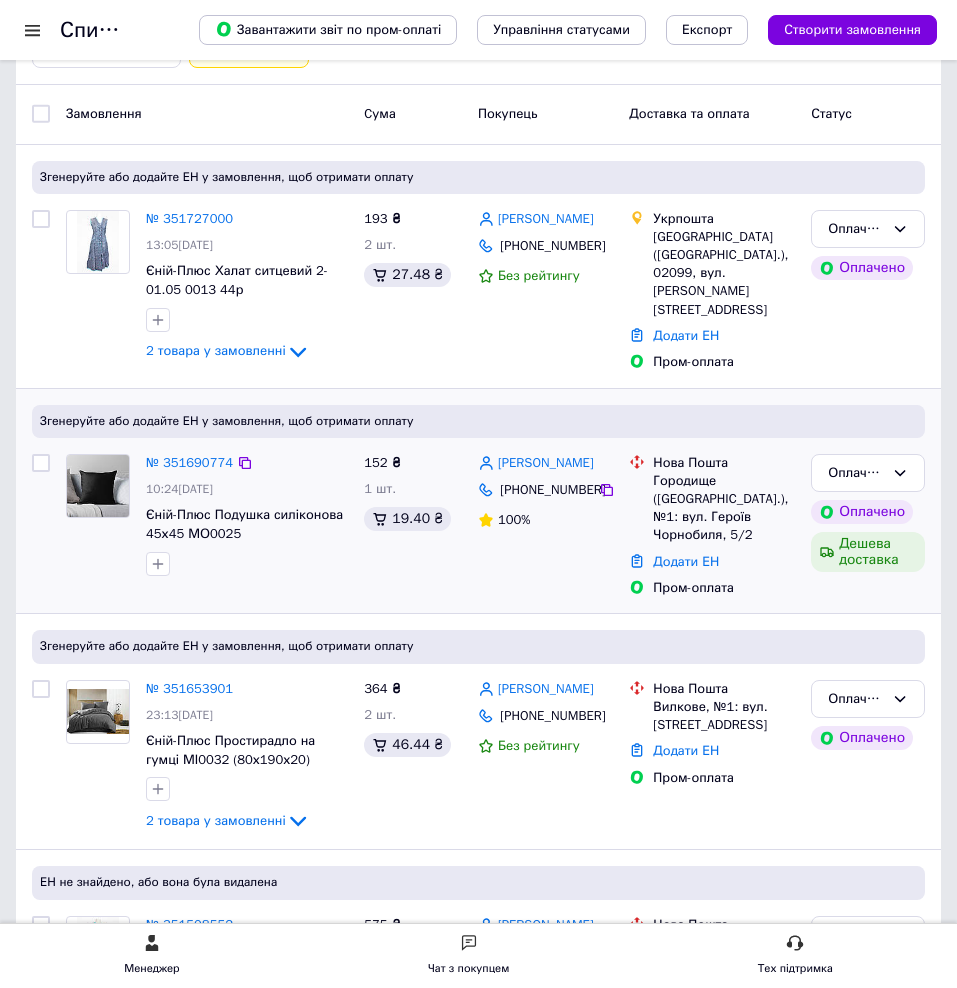scroll, scrollTop: 0, scrollLeft: 0, axis: both 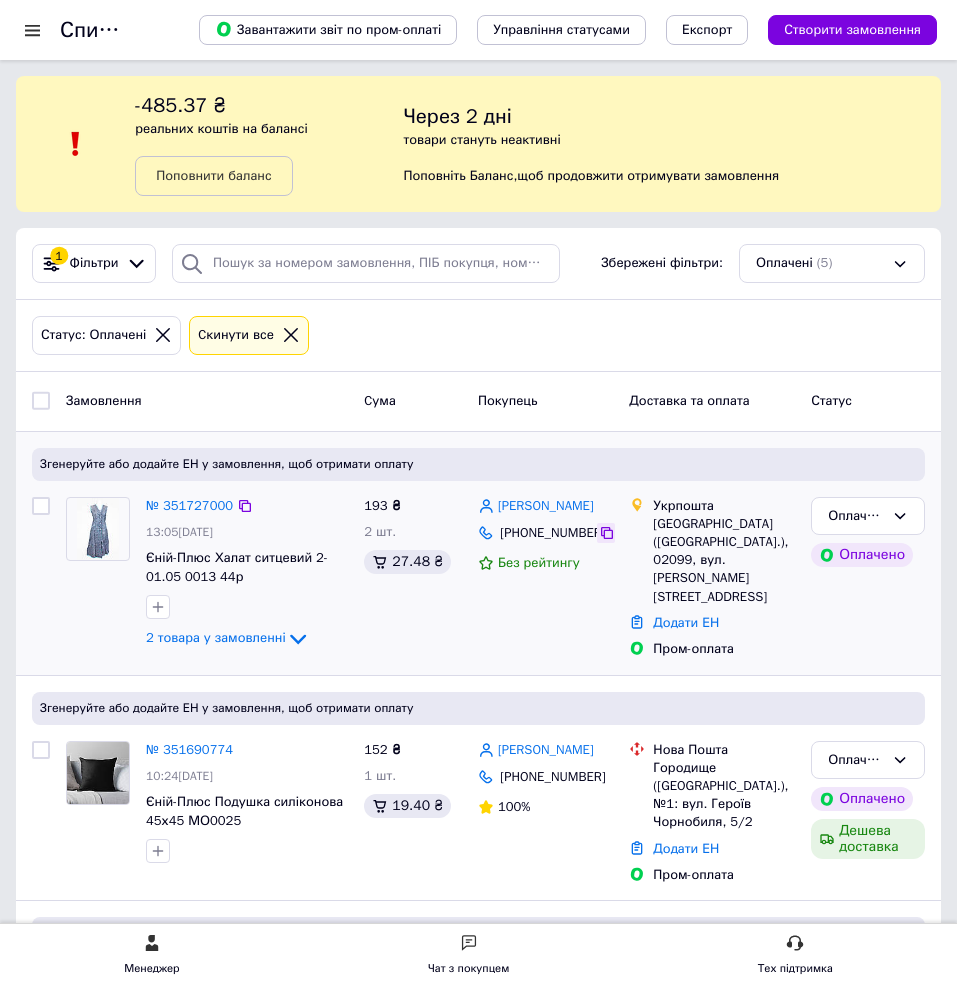 click 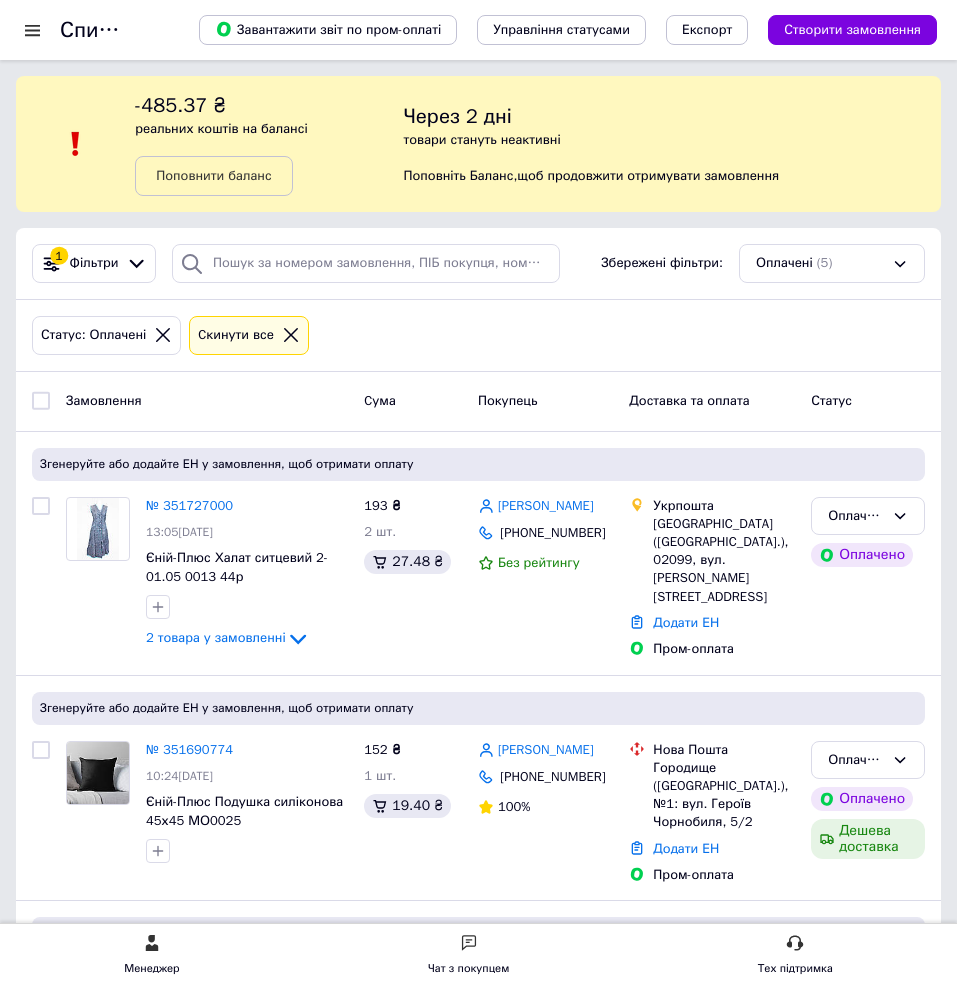 click on "Оплачені (5)" at bounding box center (832, 263) 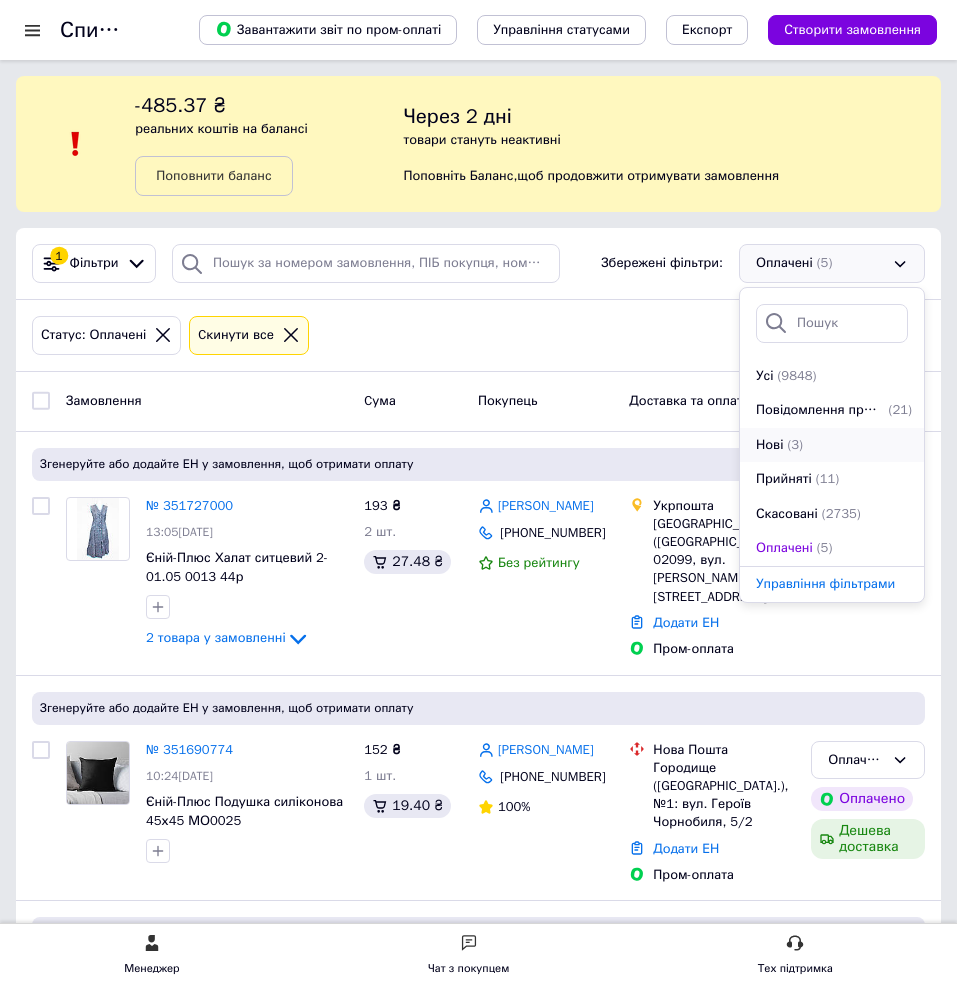 click on "Нові (3)" at bounding box center (832, 445) 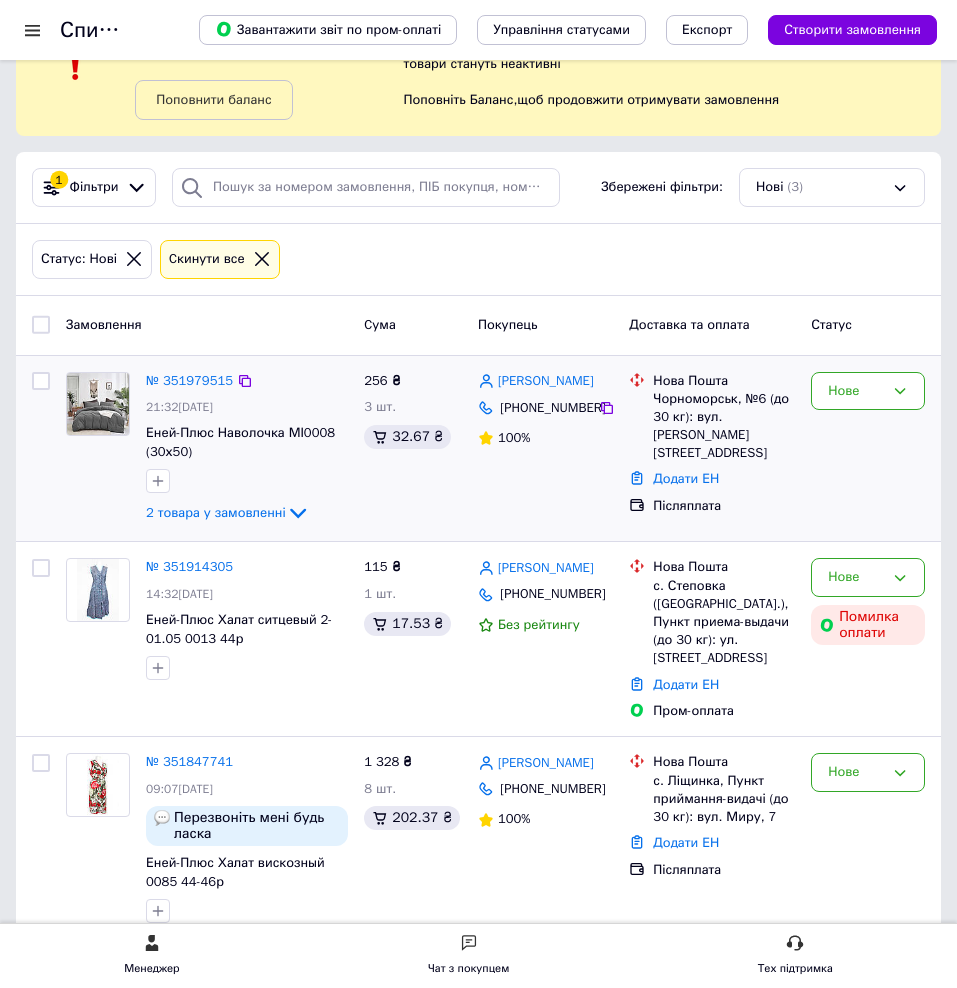scroll, scrollTop: 229, scrollLeft: 0, axis: vertical 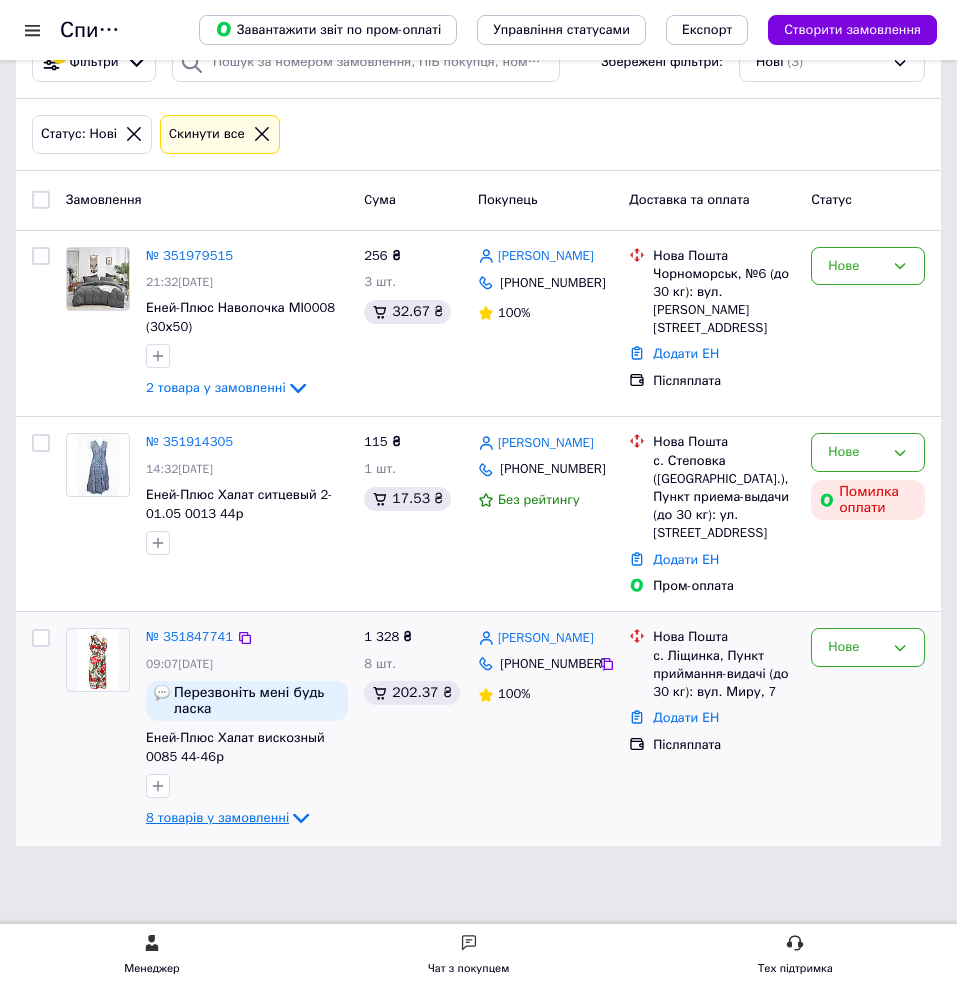 click 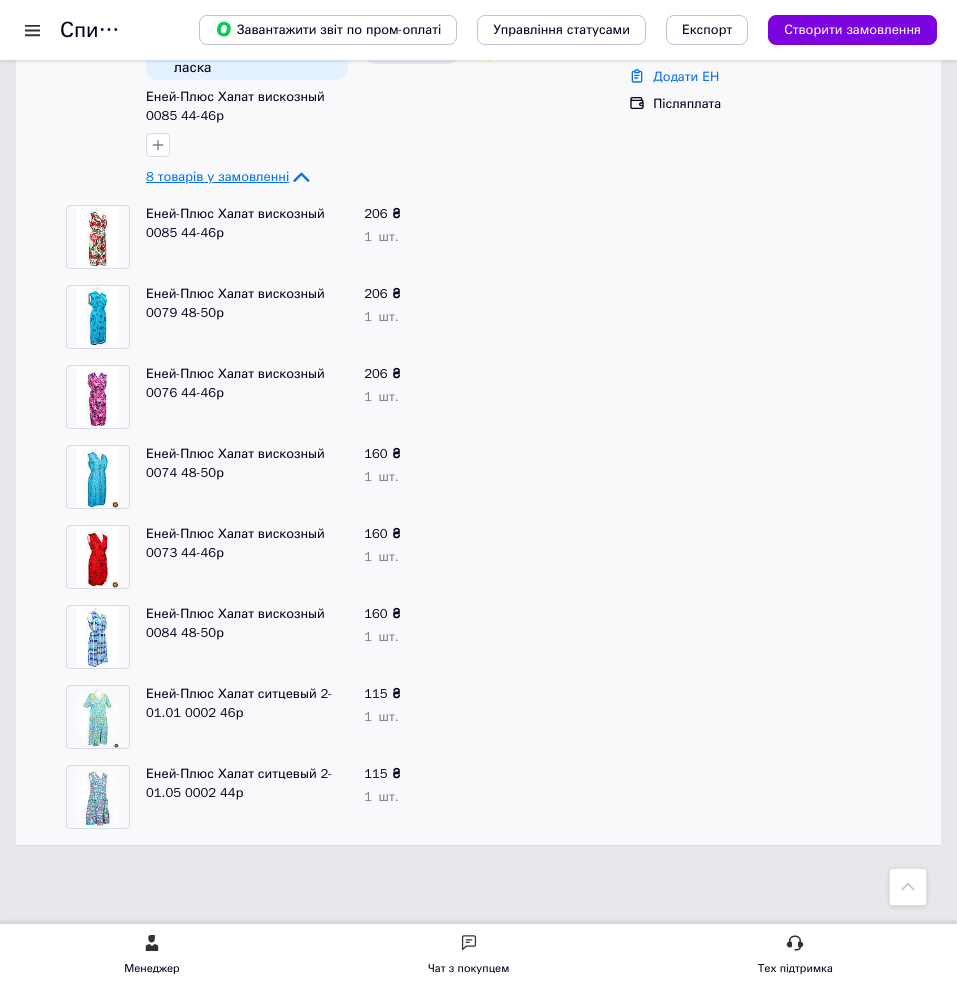 scroll, scrollTop: 870, scrollLeft: 0, axis: vertical 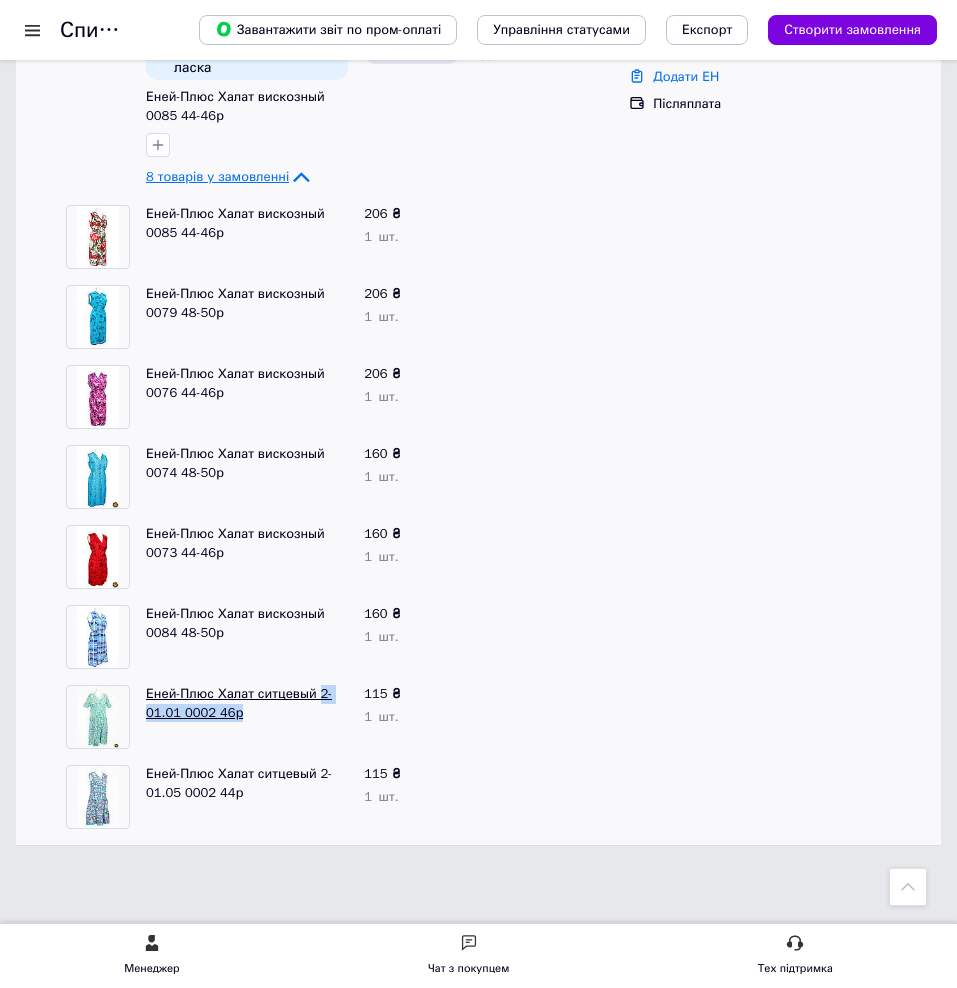 drag, startPoint x: 247, startPoint y: 705, endPoint x: 321, endPoint y: 685, distance: 76.655075 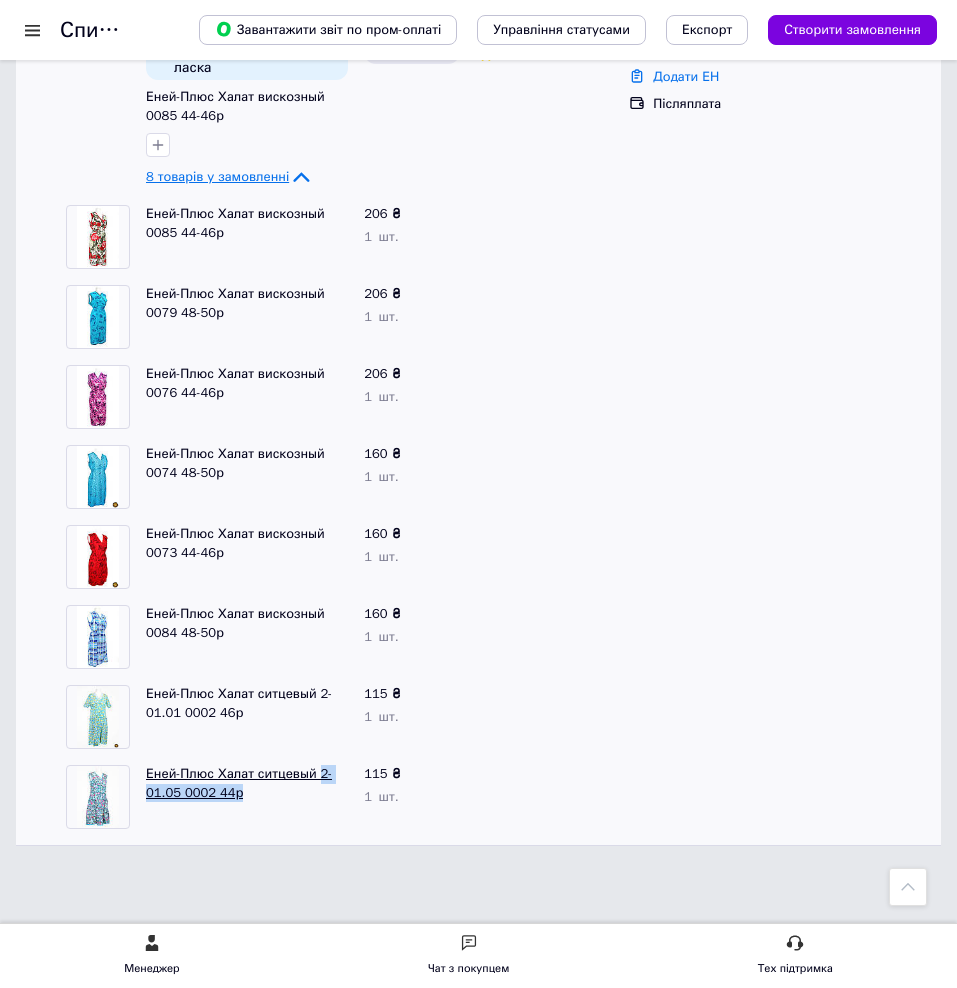 drag, startPoint x: 245, startPoint y: 785, endPoint x: 324, endPoint y: 764, distance: 81.7435 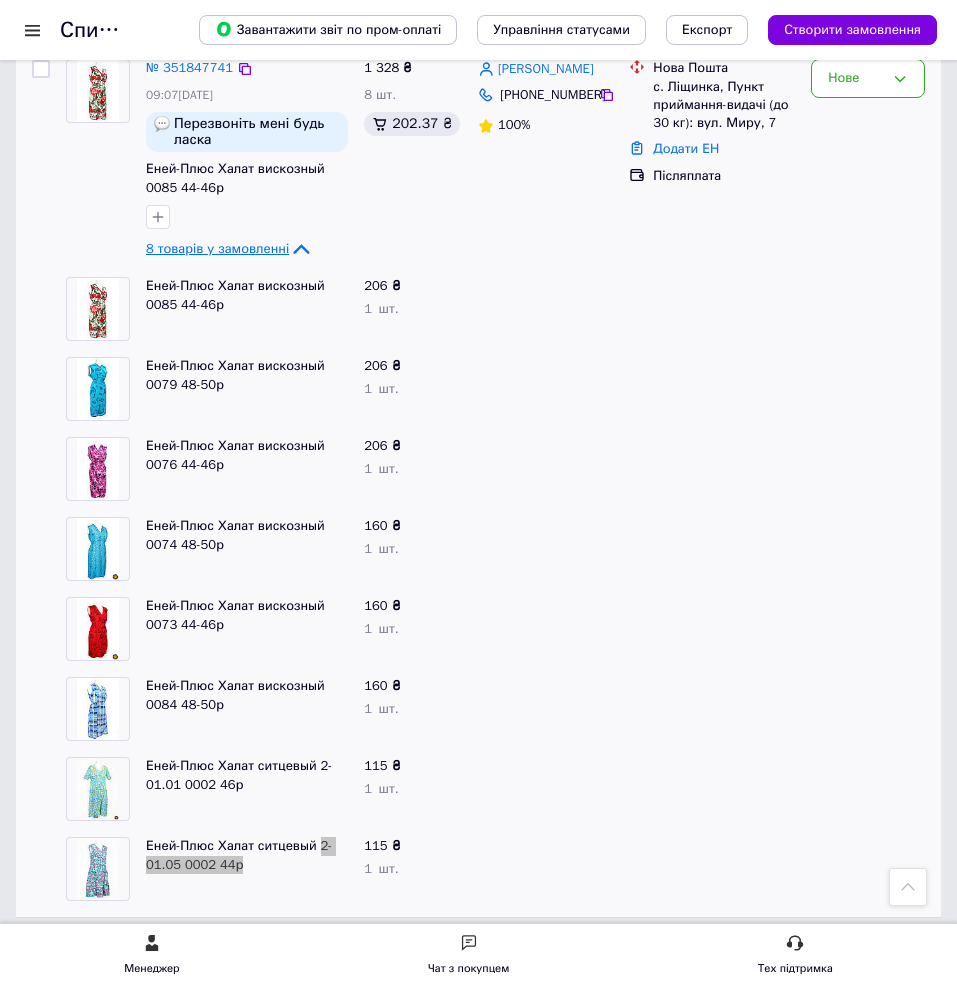 scroll, scrollTop: 570, scrollLeft: 0, axis: vertical 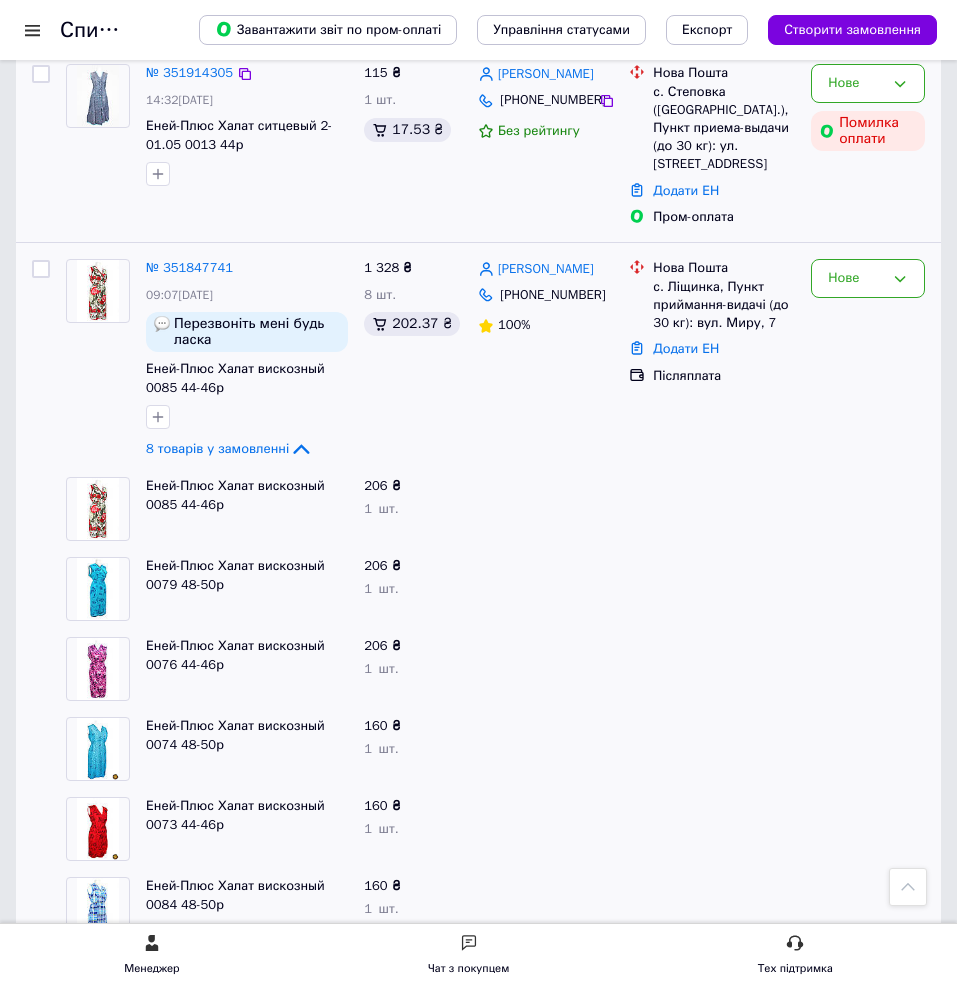 drag, startPoint x: 307, startPoint y: 462, endPoint x: 345, endPoint y: 440, distance: 43.908997 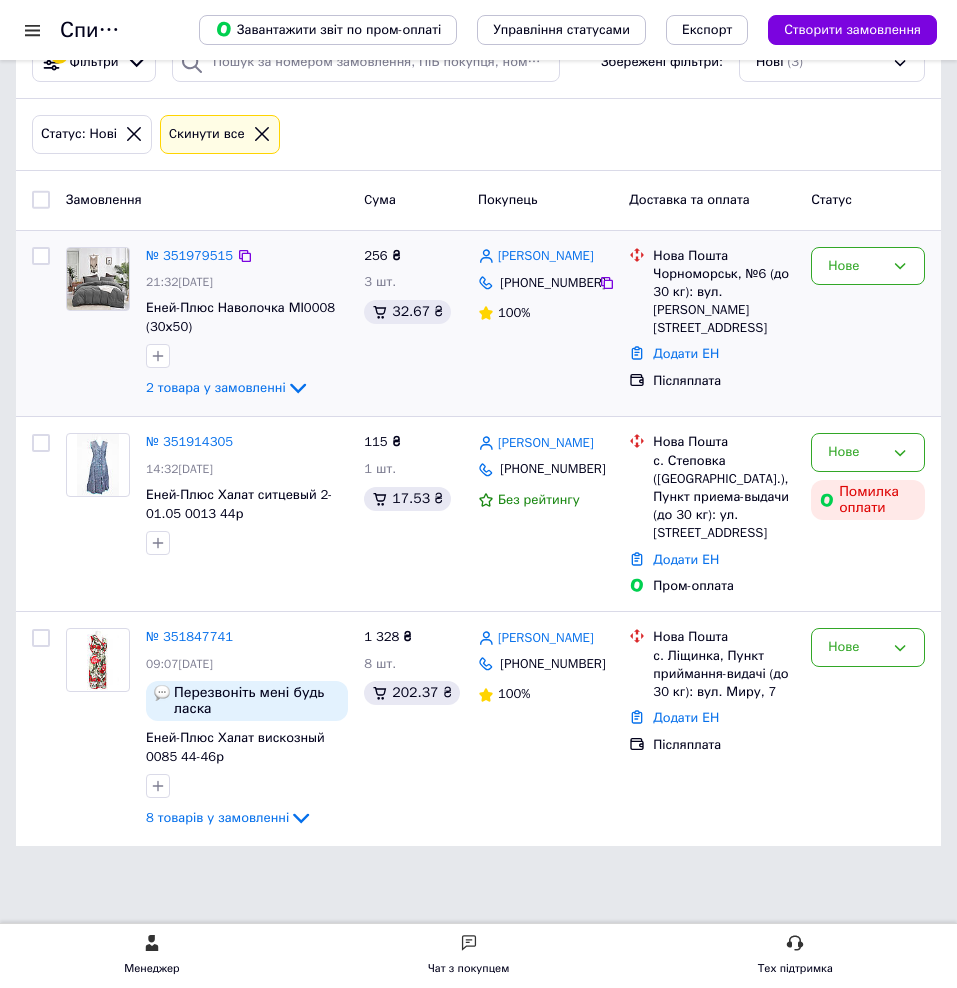 scroll, scrollTop: 229, scrollLeft: 0, axis: vertical 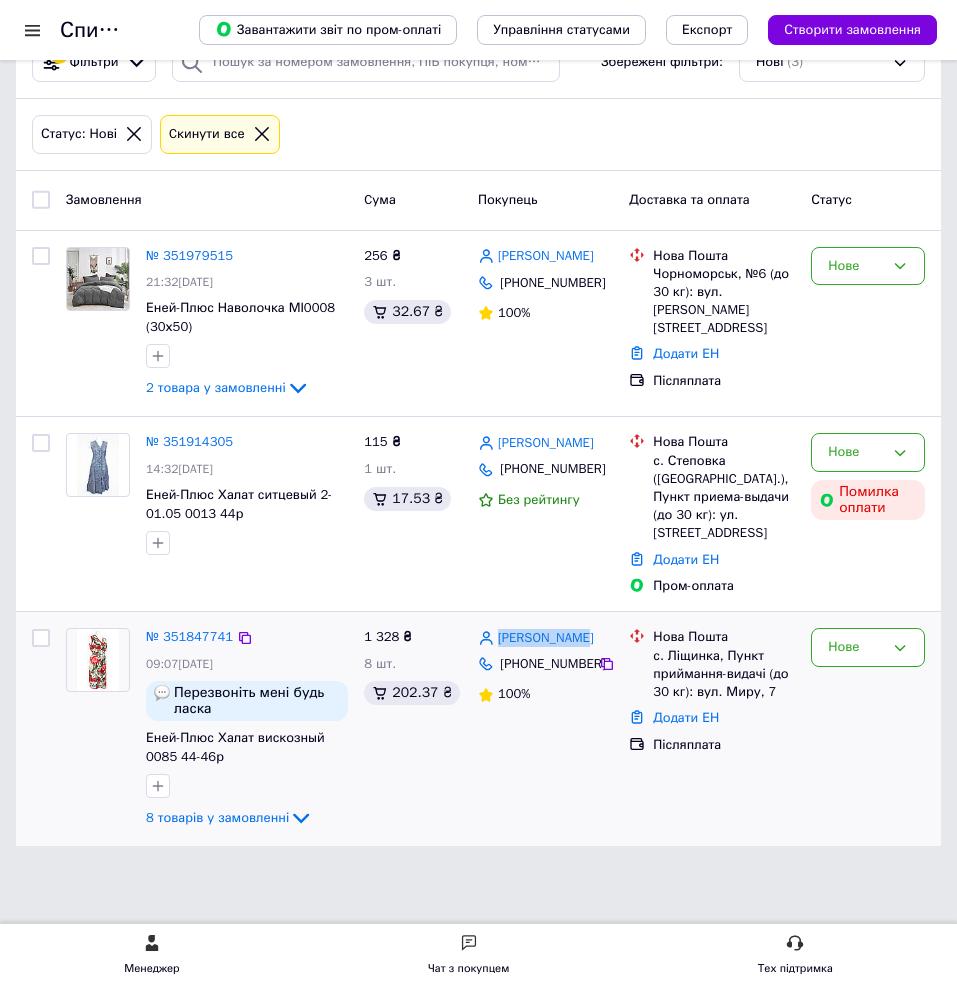 drag, startPoint x: 476, startPoint y: 630, endPoint x: 567, endPoint y: 630, distance: 91 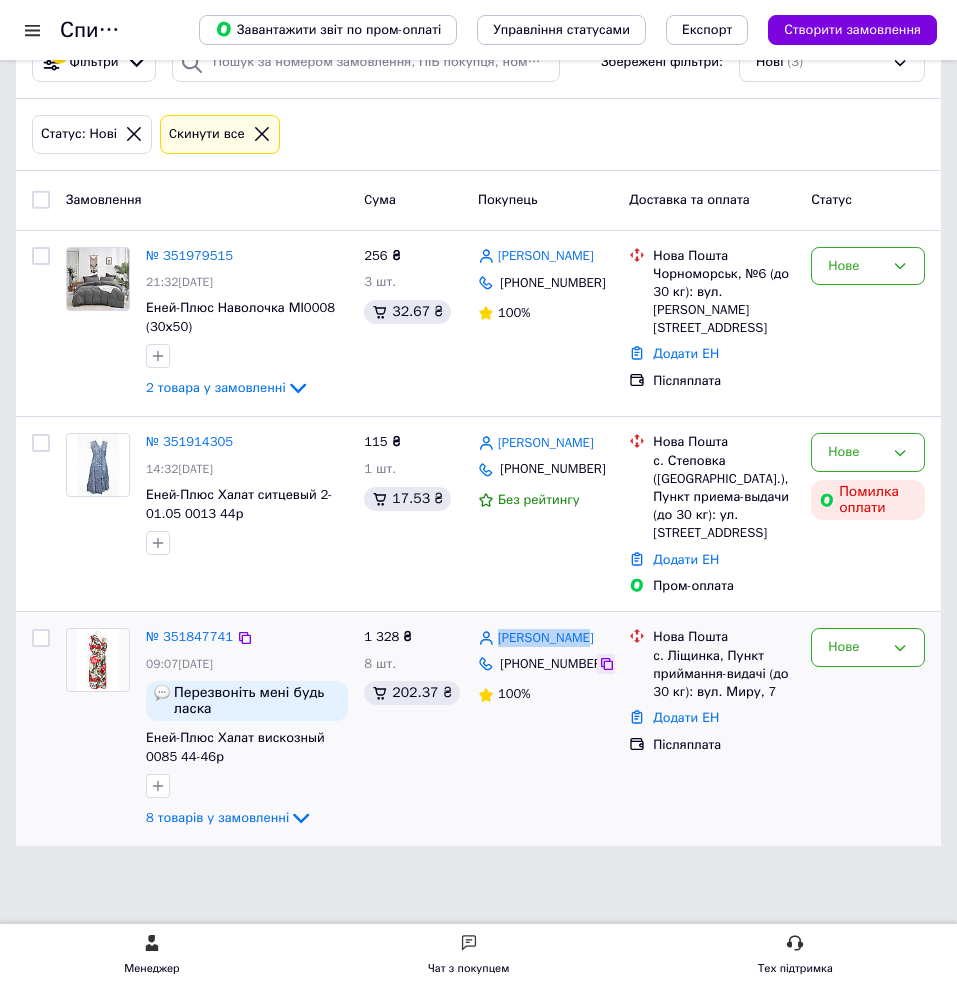 click 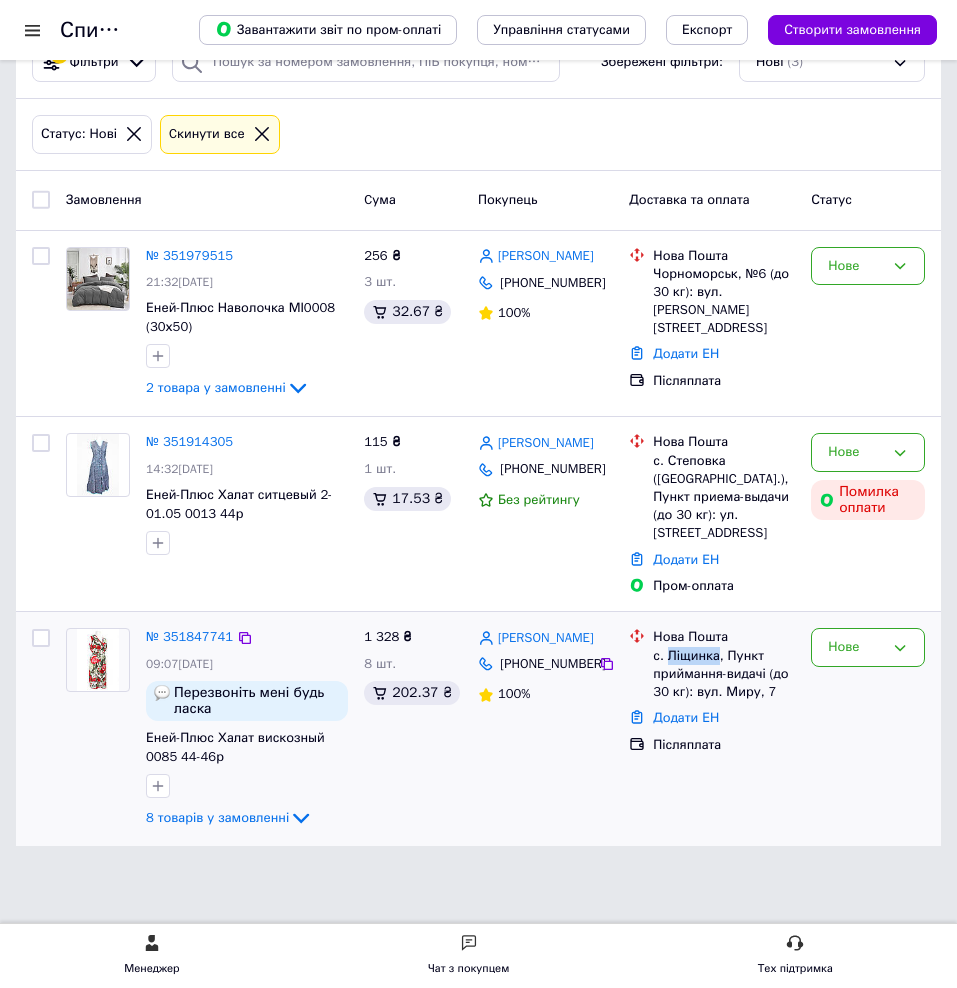 drag, startPoint x: 667, startPoint y: 646, endPoint x: 714, endPoint y: 646, distance: 47 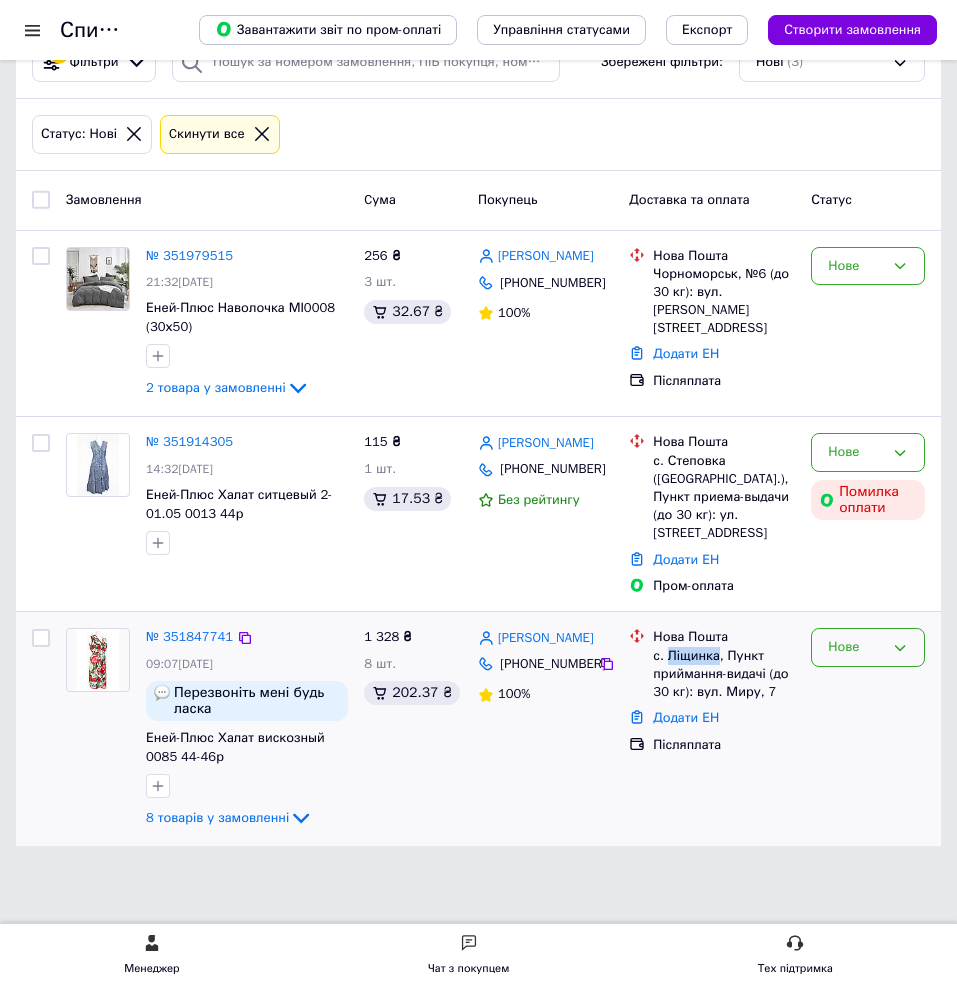 click on "Нове" at bounding box center (856, 647) 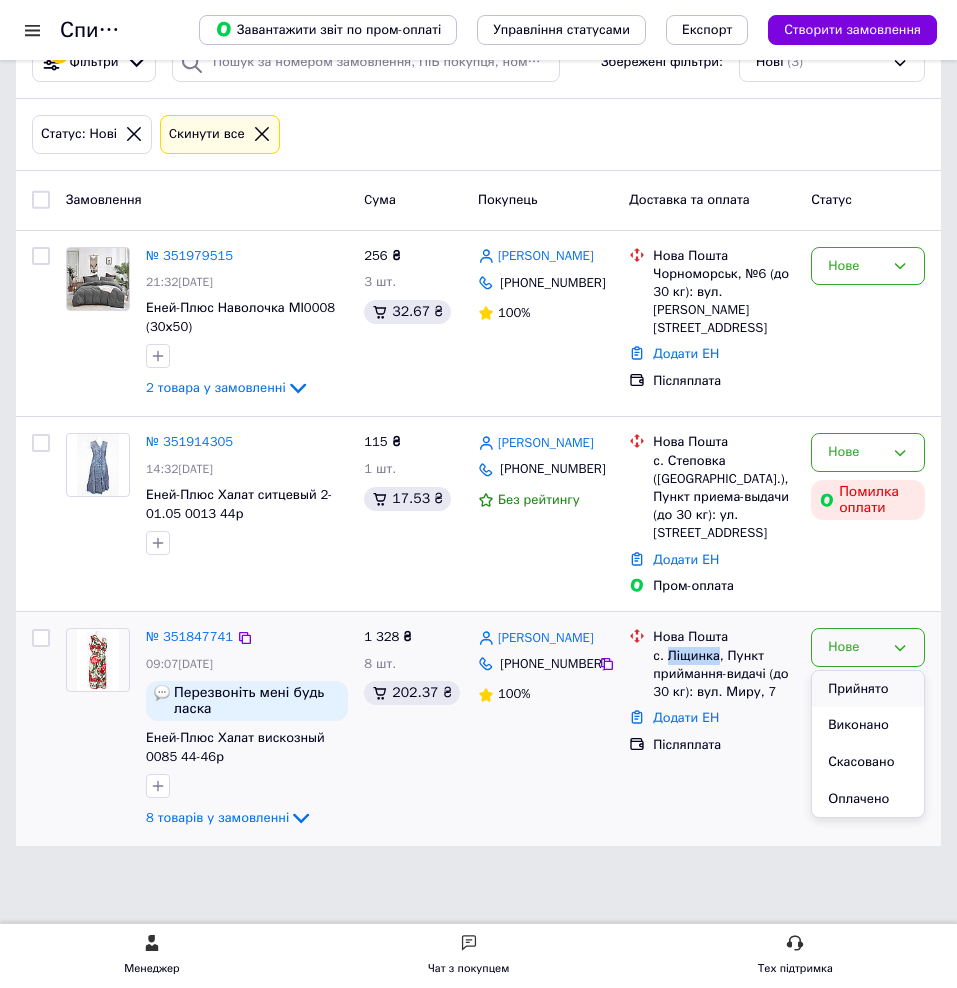 click on "Прийнято" at bounding box center [868, 689] 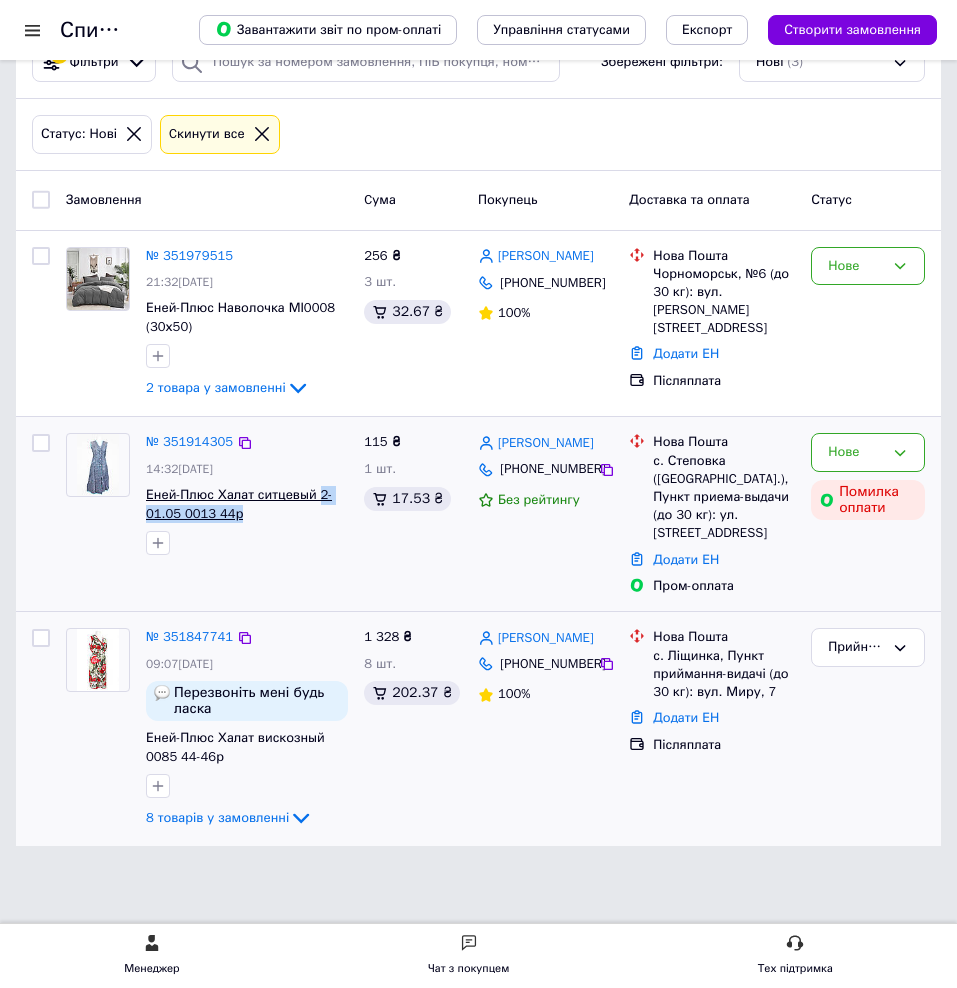 drag, startPoint x: 246, startPoint y: 502, endPoint x: 322, endPoint y: 487, distance: 77.46612 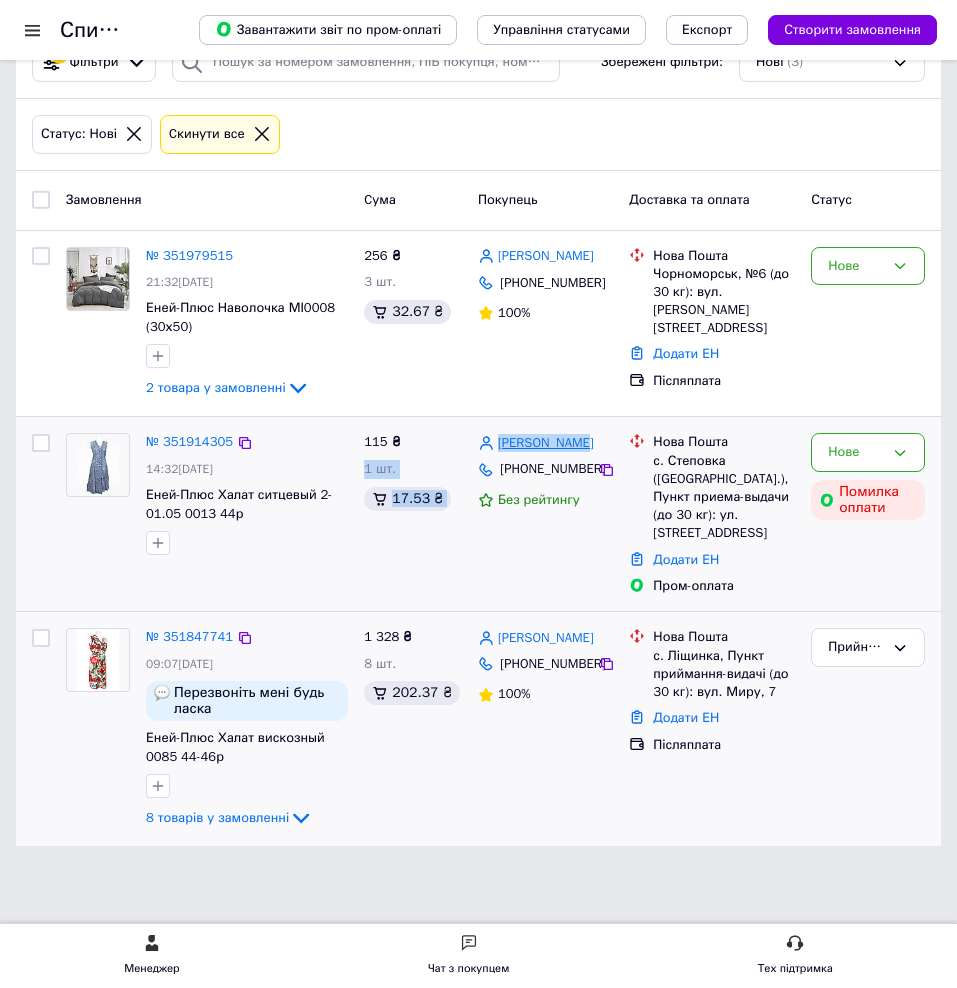 drag, startPoint x: 469, startPoint y: 432, endPoint x: 550, endPoint y: 441, distance: 81.49847 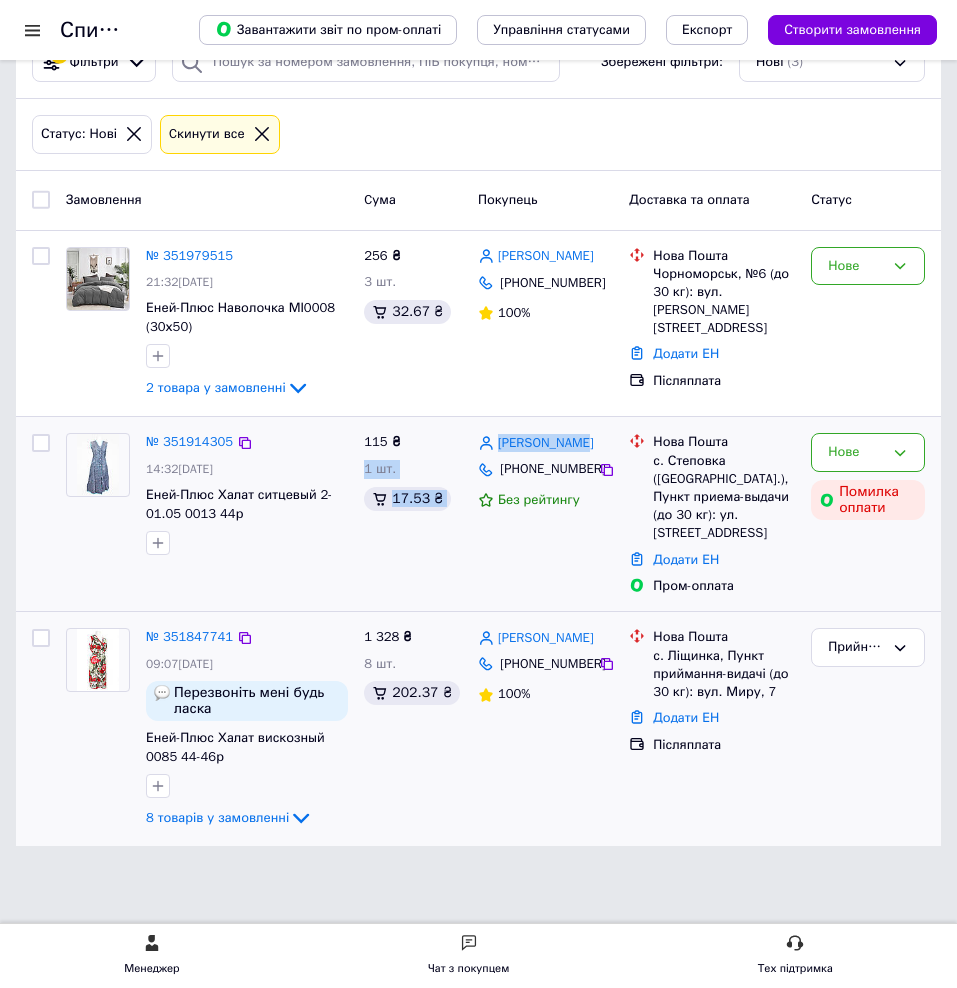click on "1 шт." at bounding box center [413, 469] 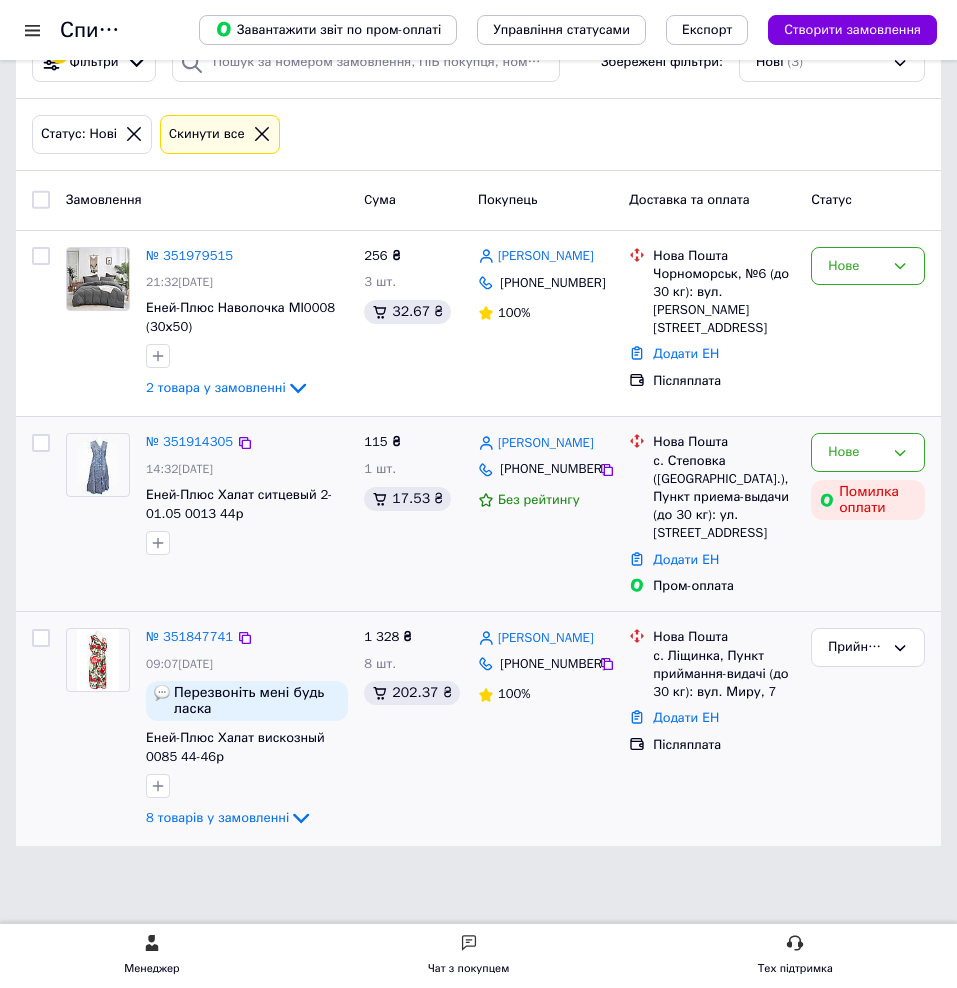drag, startPoint x: 474, startPoint y: 435, endPoint x: 583, endPoint y: 435, distance: 109 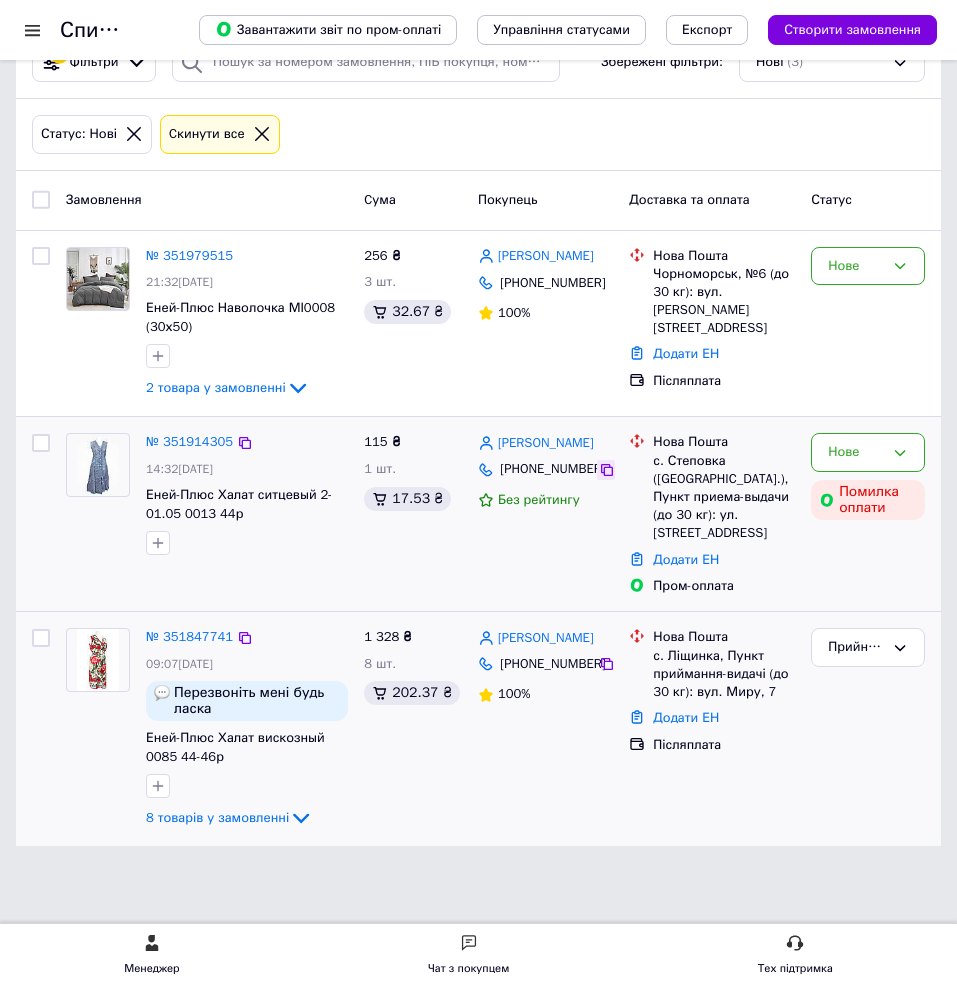 click 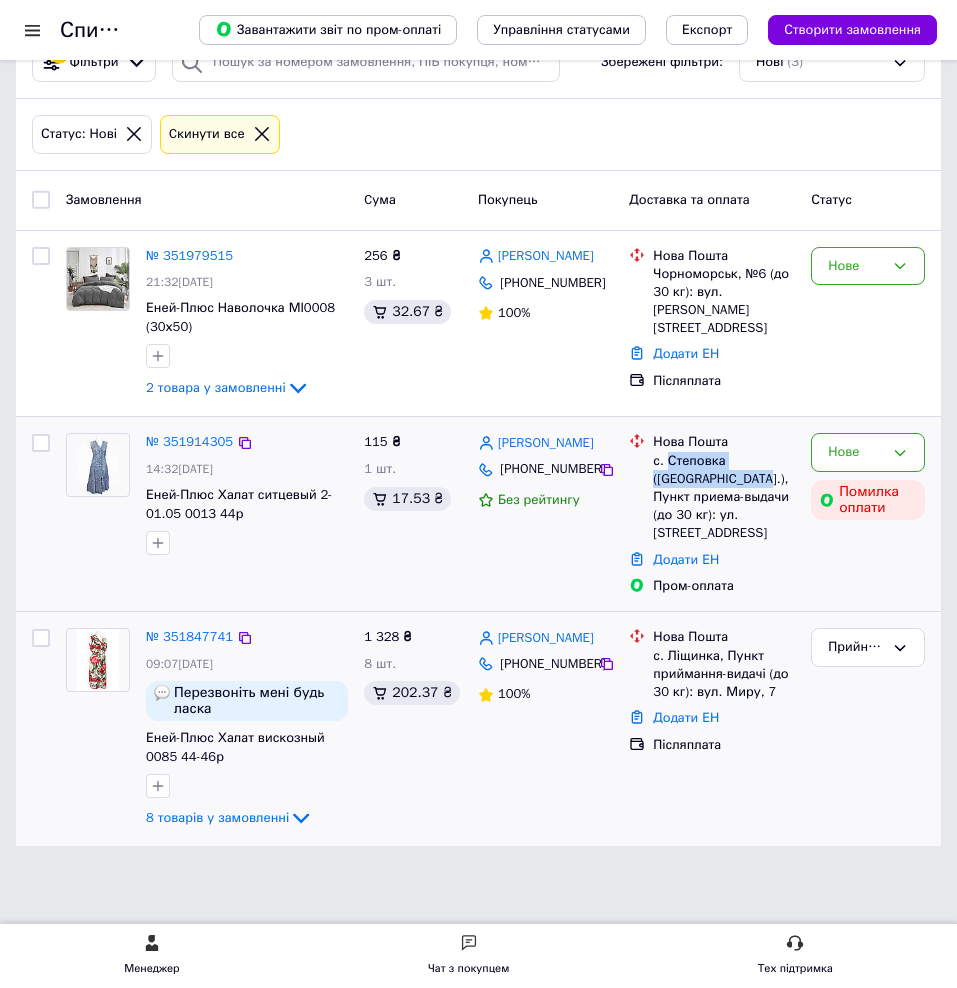 drag, startPoint x: 666, startPoint y: 450, endPoint x: 753, endPoint y: 469, distance: 89.050545 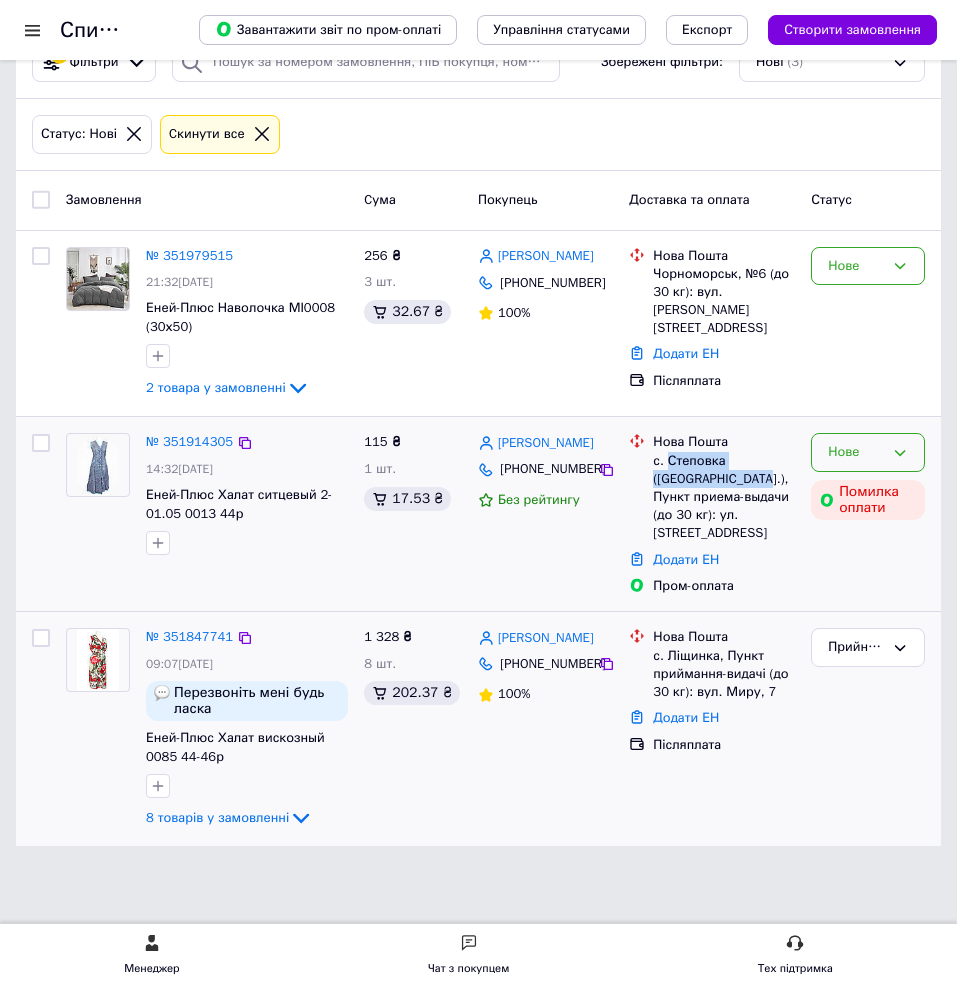 click 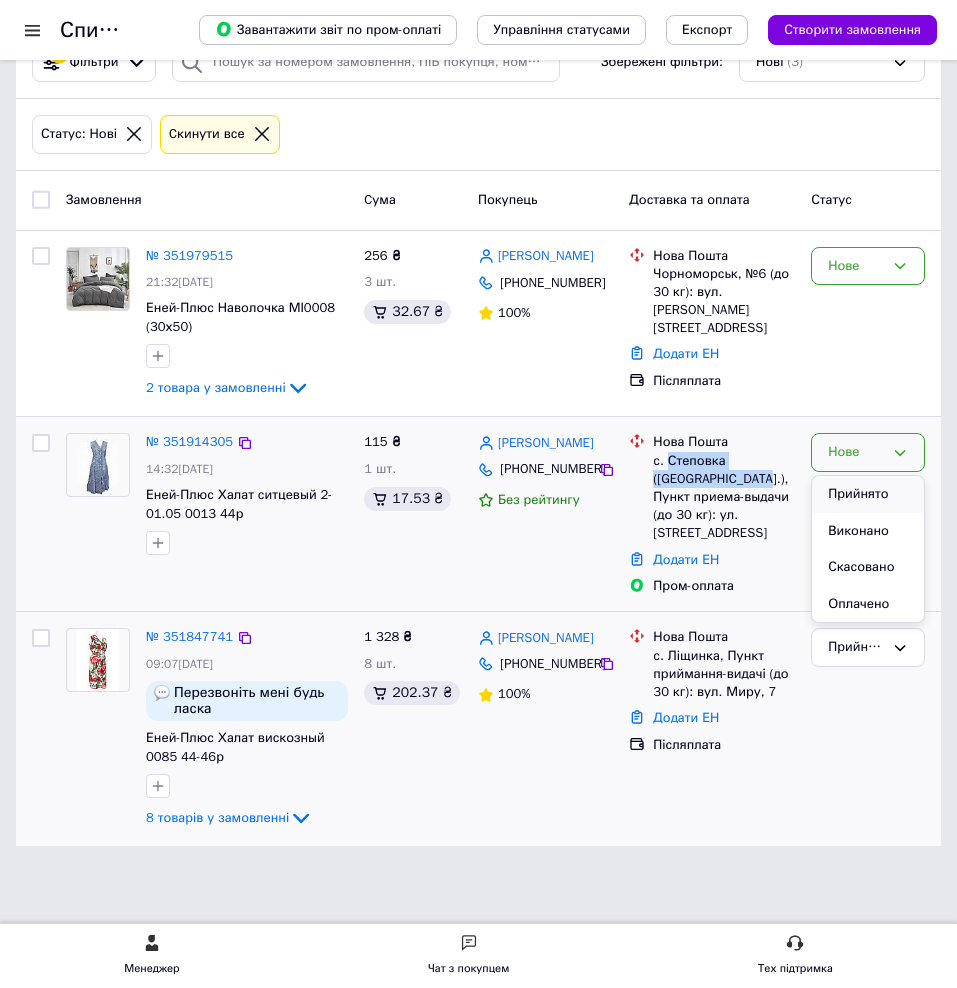 click on "Прийнято" at bounding box center (868, 494) 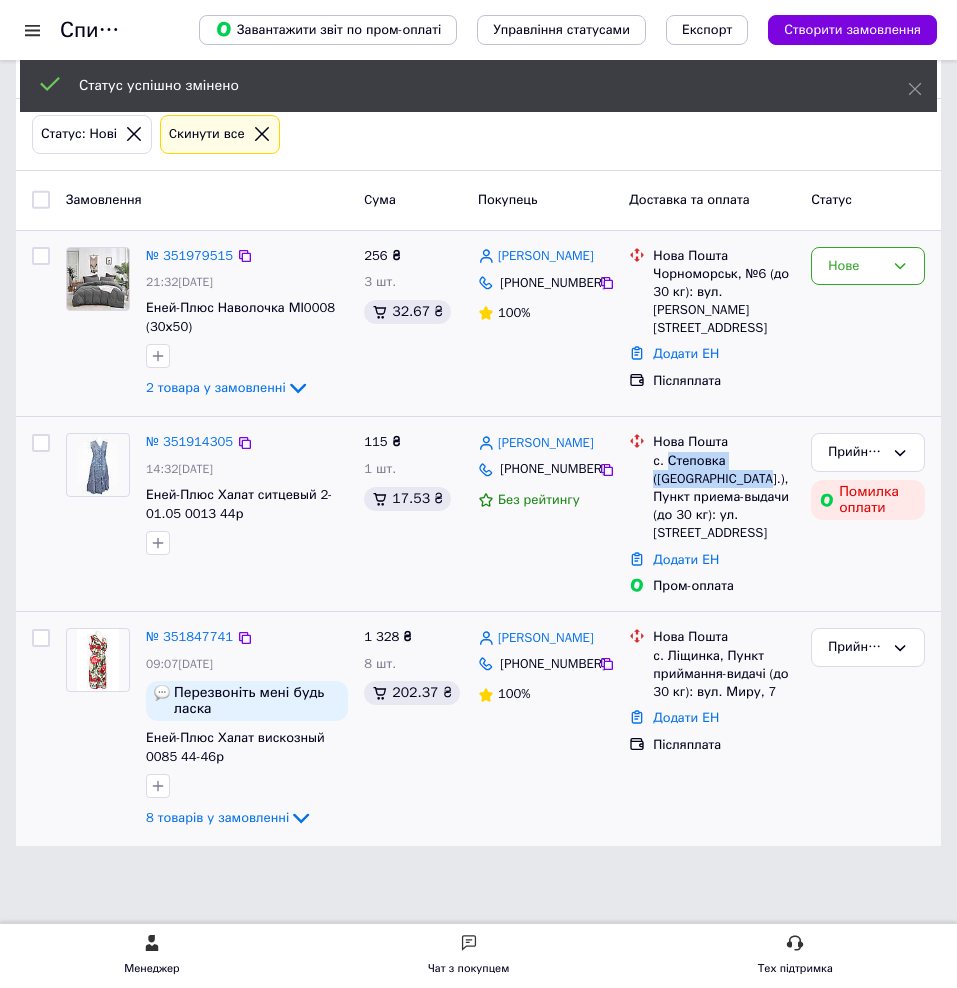 scroll, scrollTop: 129, scrollLeft: 0, axis: vertical 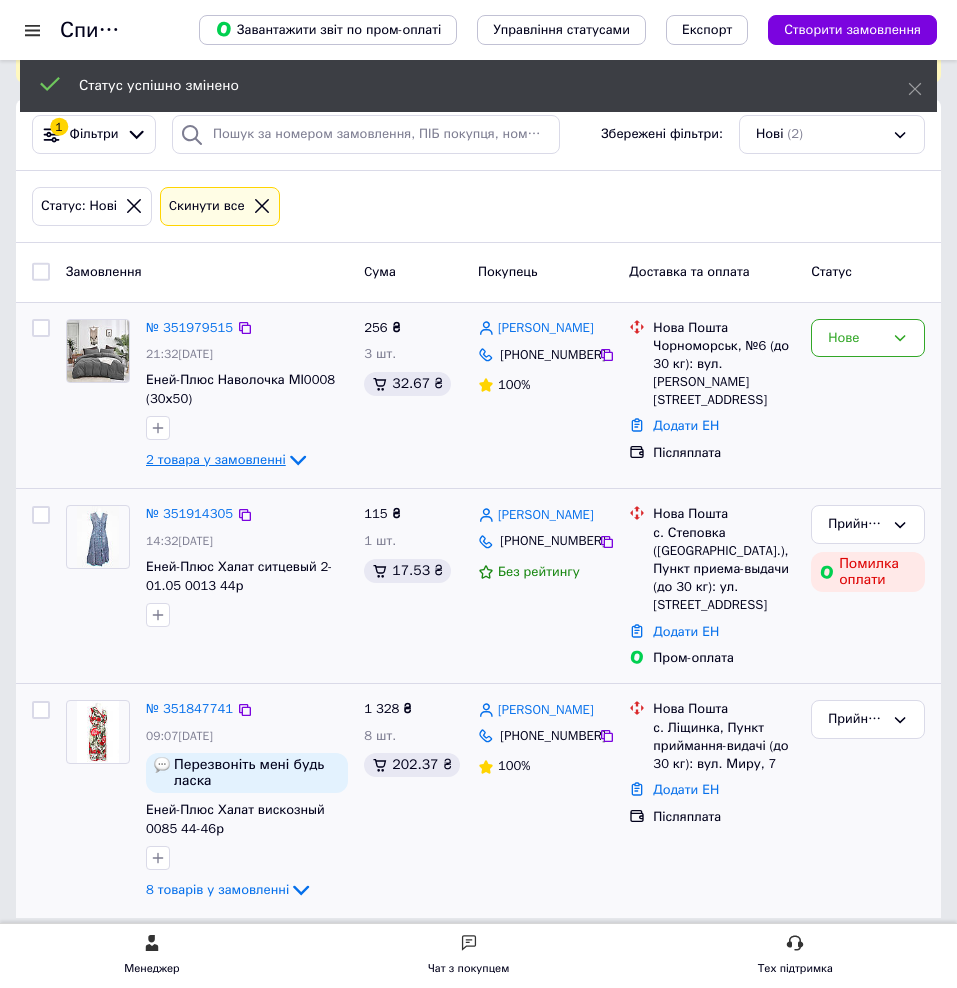 click 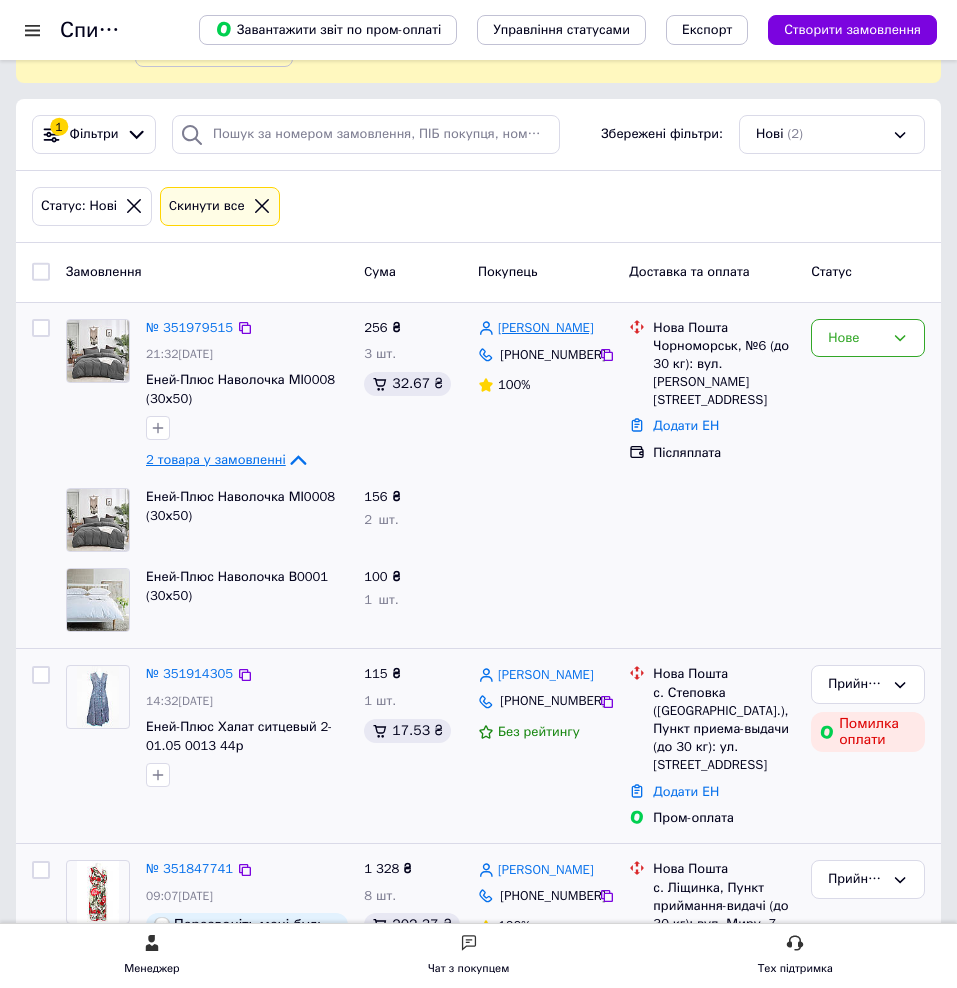 drag, startPoint x: 470, startPoint y: 344, endPoint x: 572, endPoint y: 346, distance: 102.01961 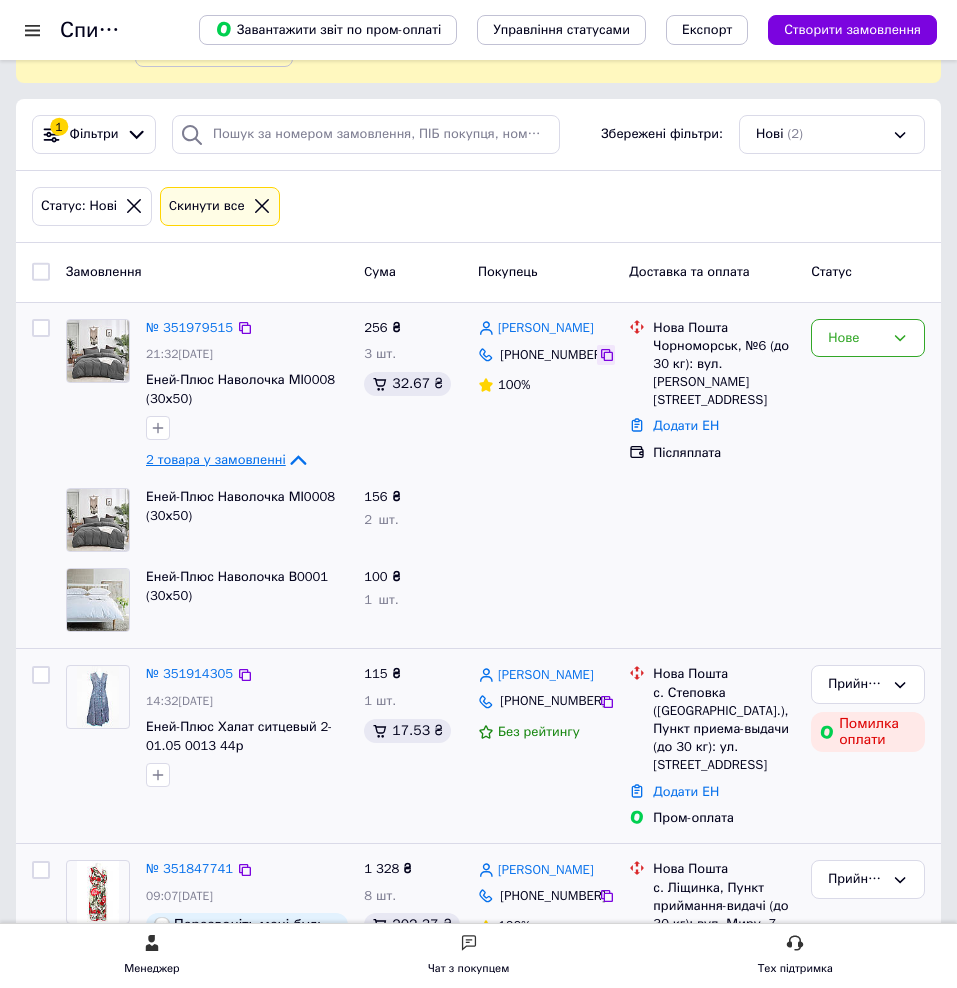 copy on "[PERSON_NAME]" 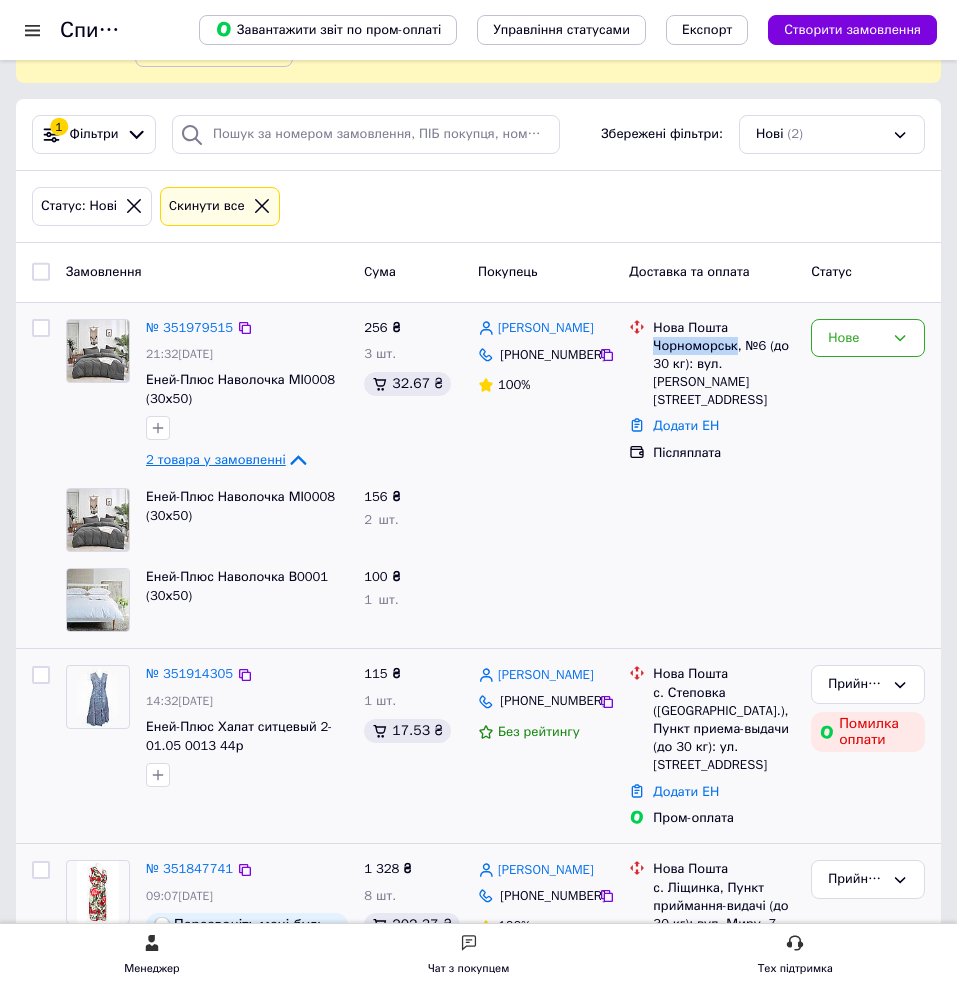 drag, startPoint x: 661, startPoint y: 360, endPoint x: 735, endPoint y: 363, distance: 74.06078 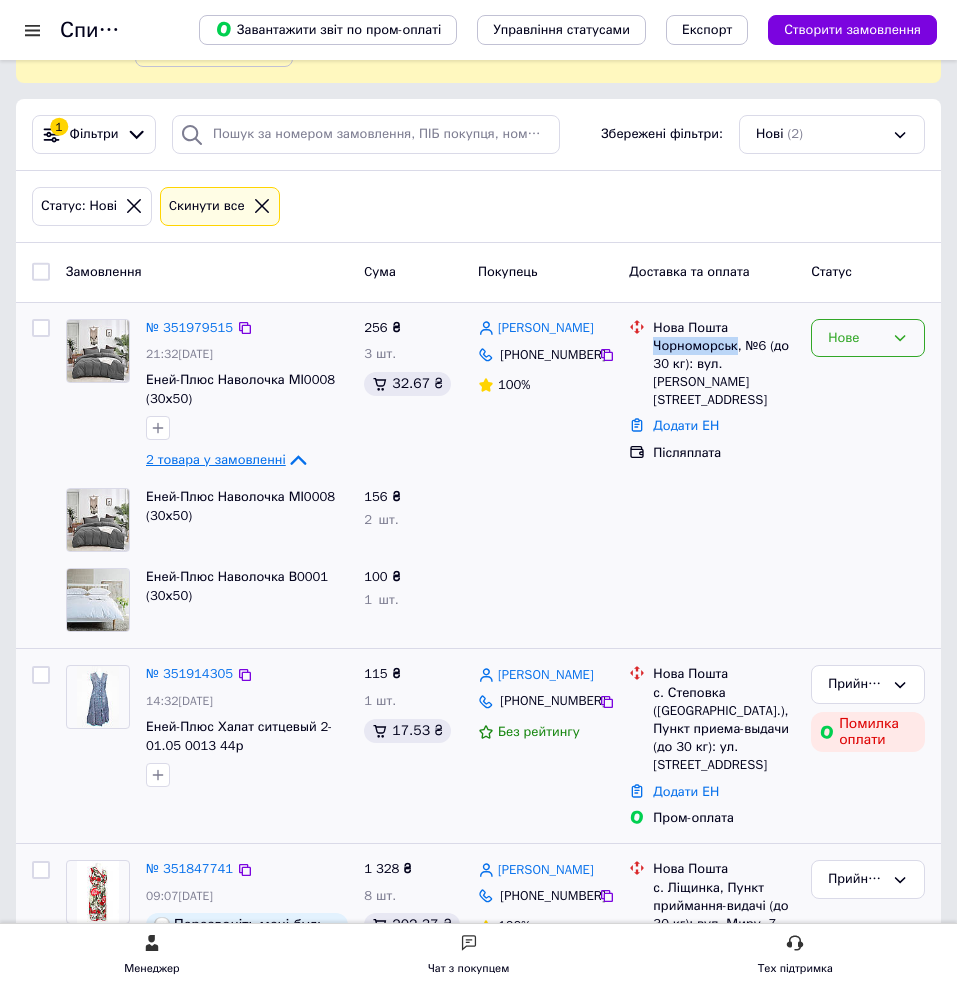 click on "Нове" at bounding box center (856, 338) 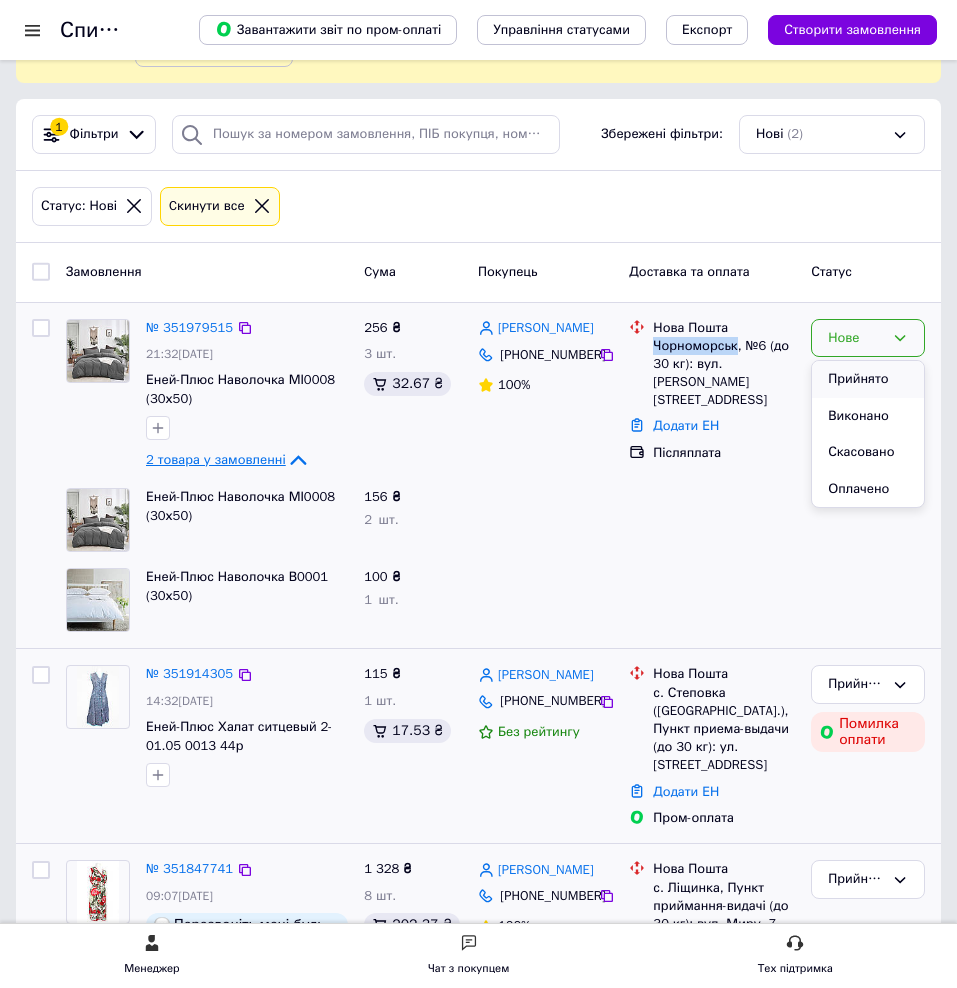 click on "Прийнято" at bounding box center (868, 379) 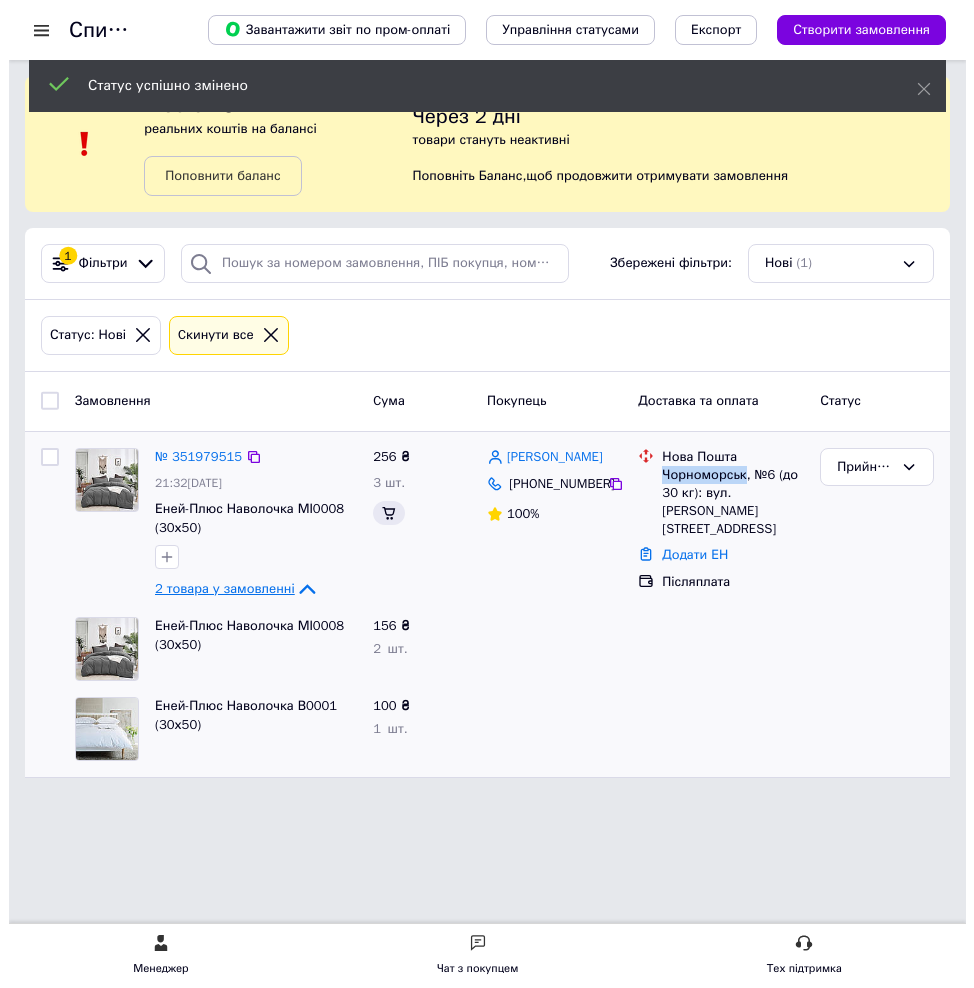 scroll, scrollTop: 0, scrollLeft: 0, axis: both 